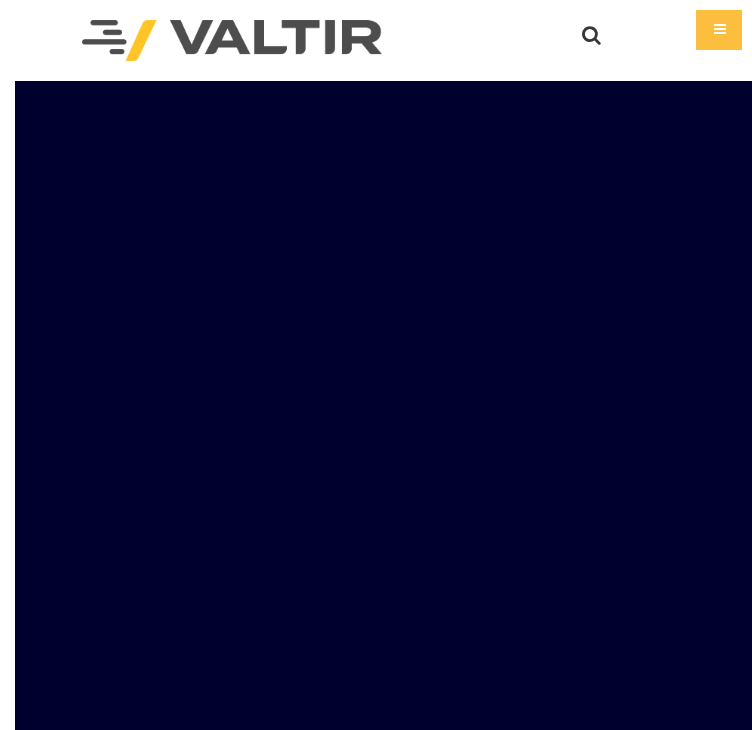 scroll, scrollTop: 0, scrollLeft: 0, axis: both 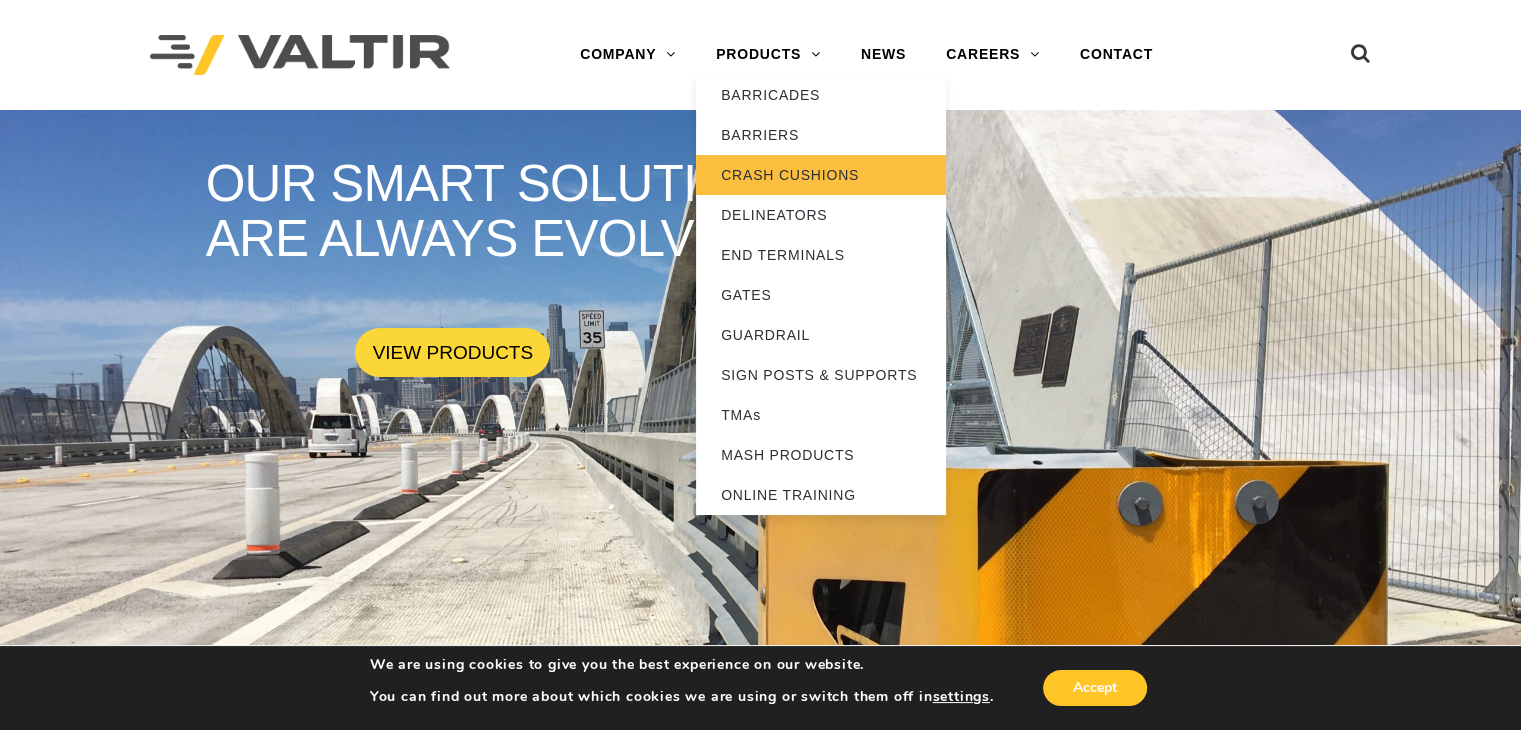 click on "CRASH CUSHIONS" at bounding box center (821, 175) 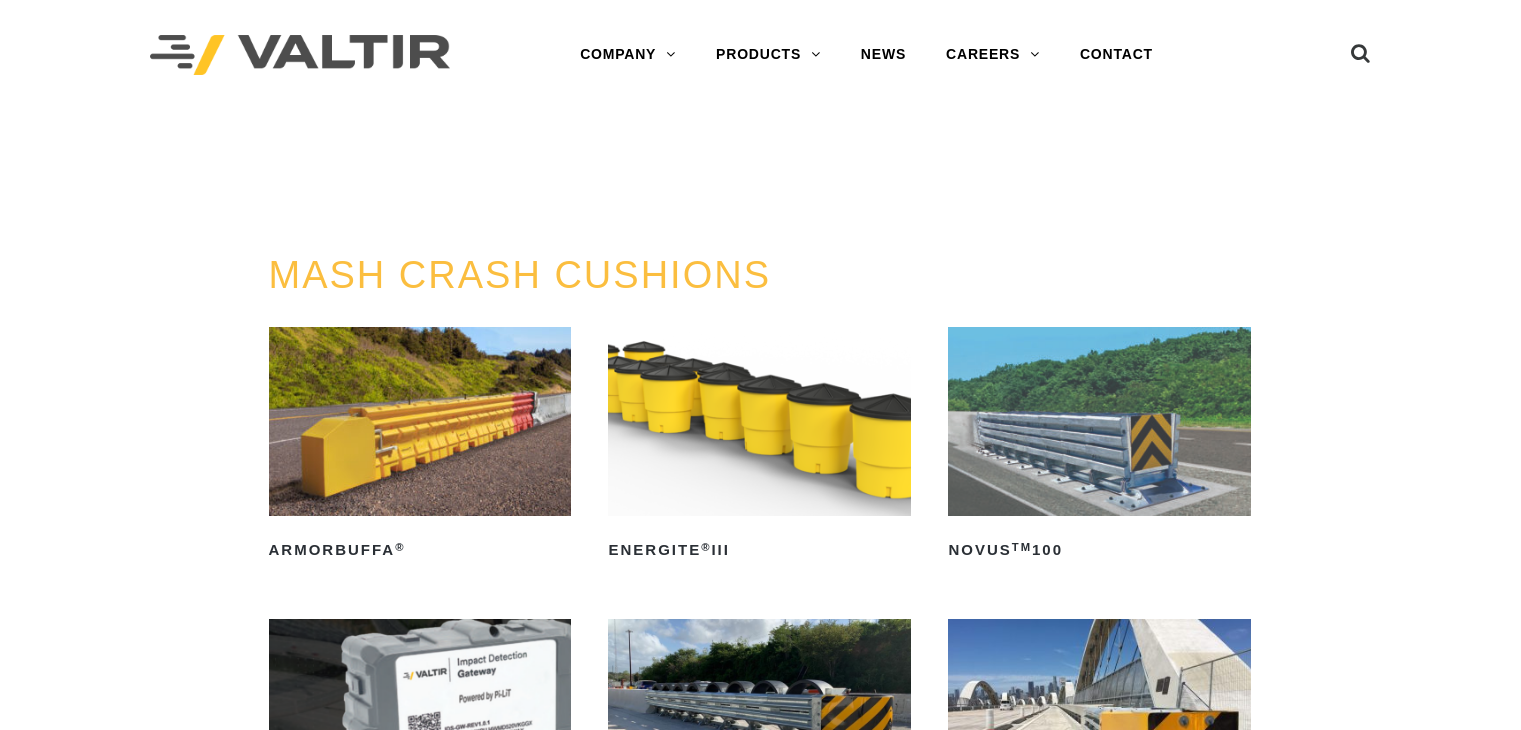 scroll, scrollTop: 0, scrollLeft: 0, axis: both 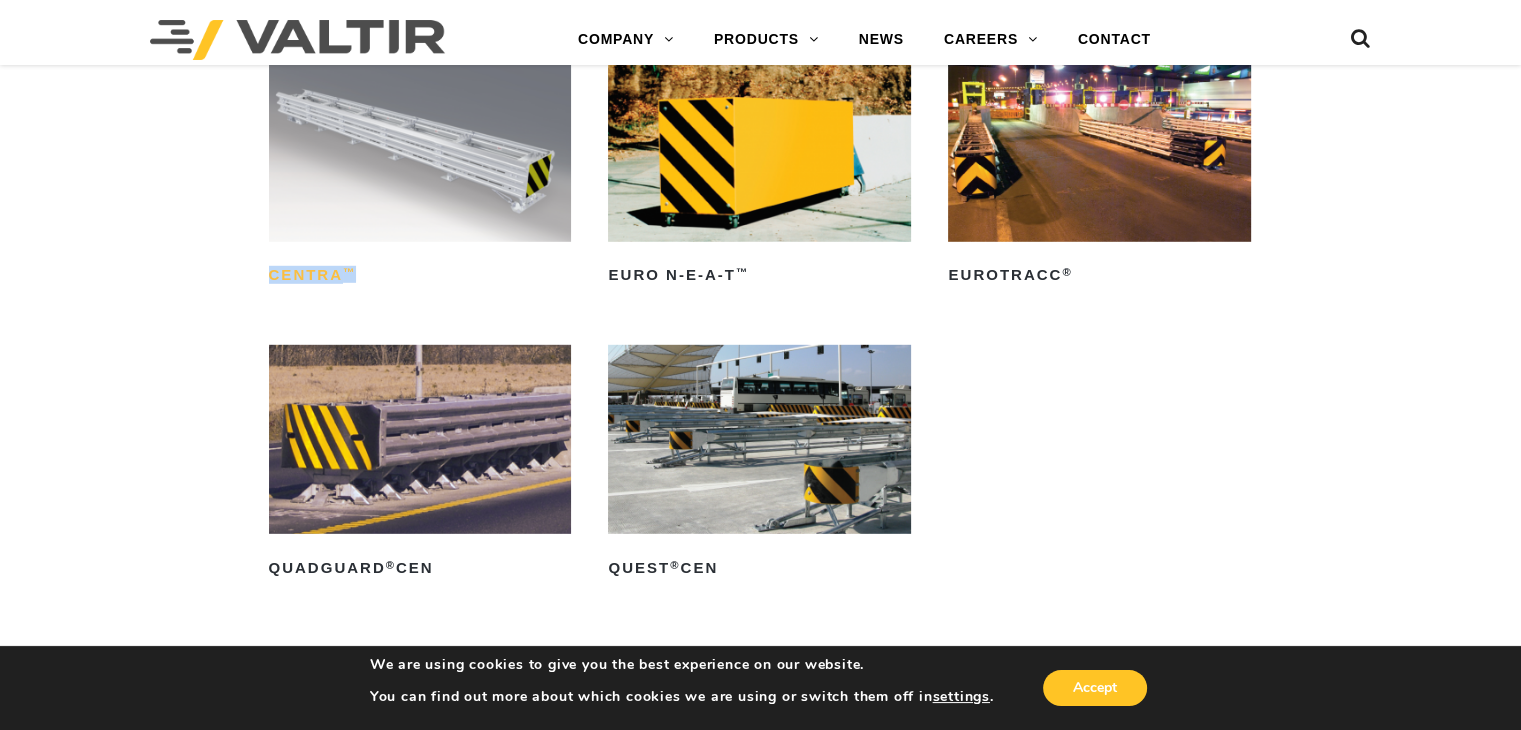 drag, startPoint x: 241, startPoint y: 296, endPoint x: 375, endPoint y: 289, distance: 134.18271 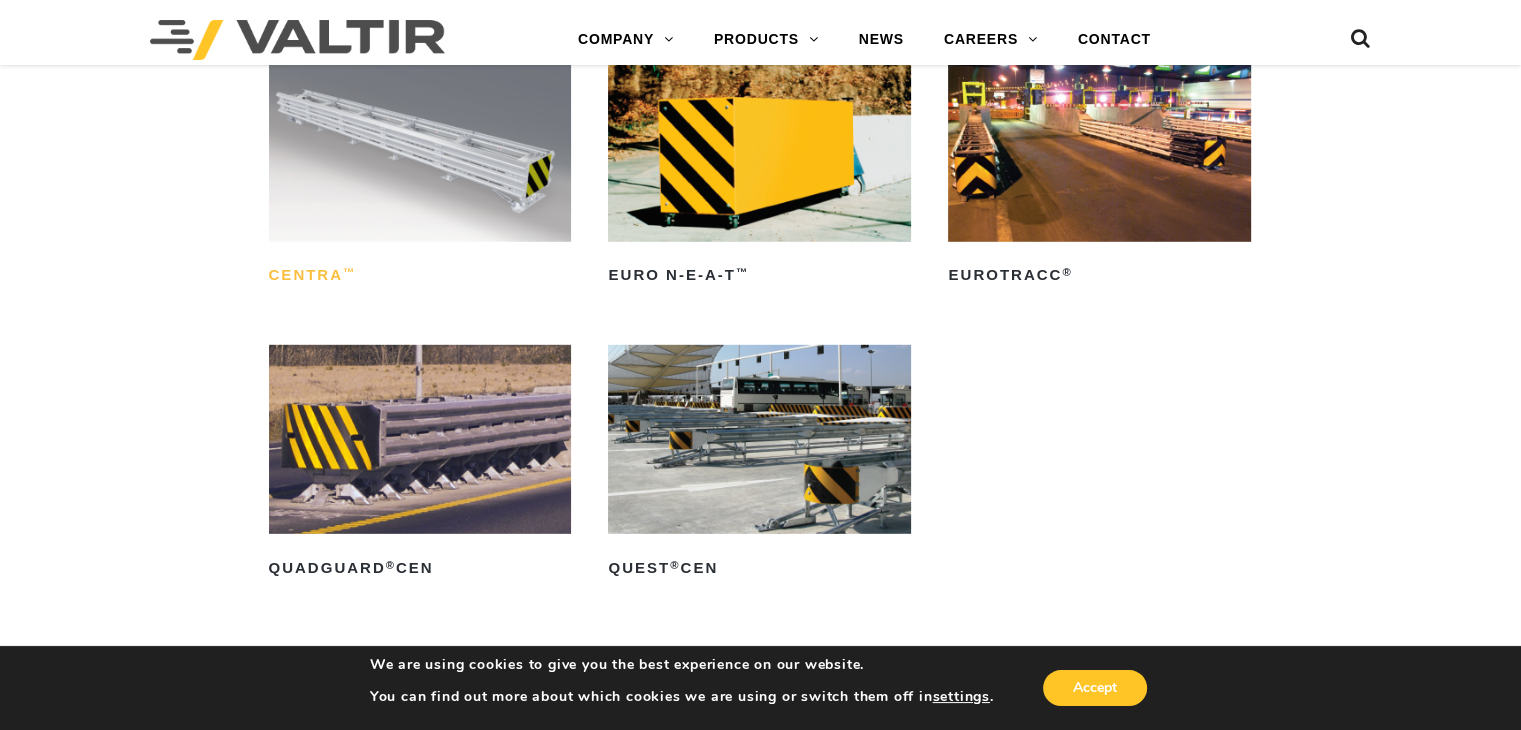 click on "CENTRA ™" at bounding box center [420, 276] 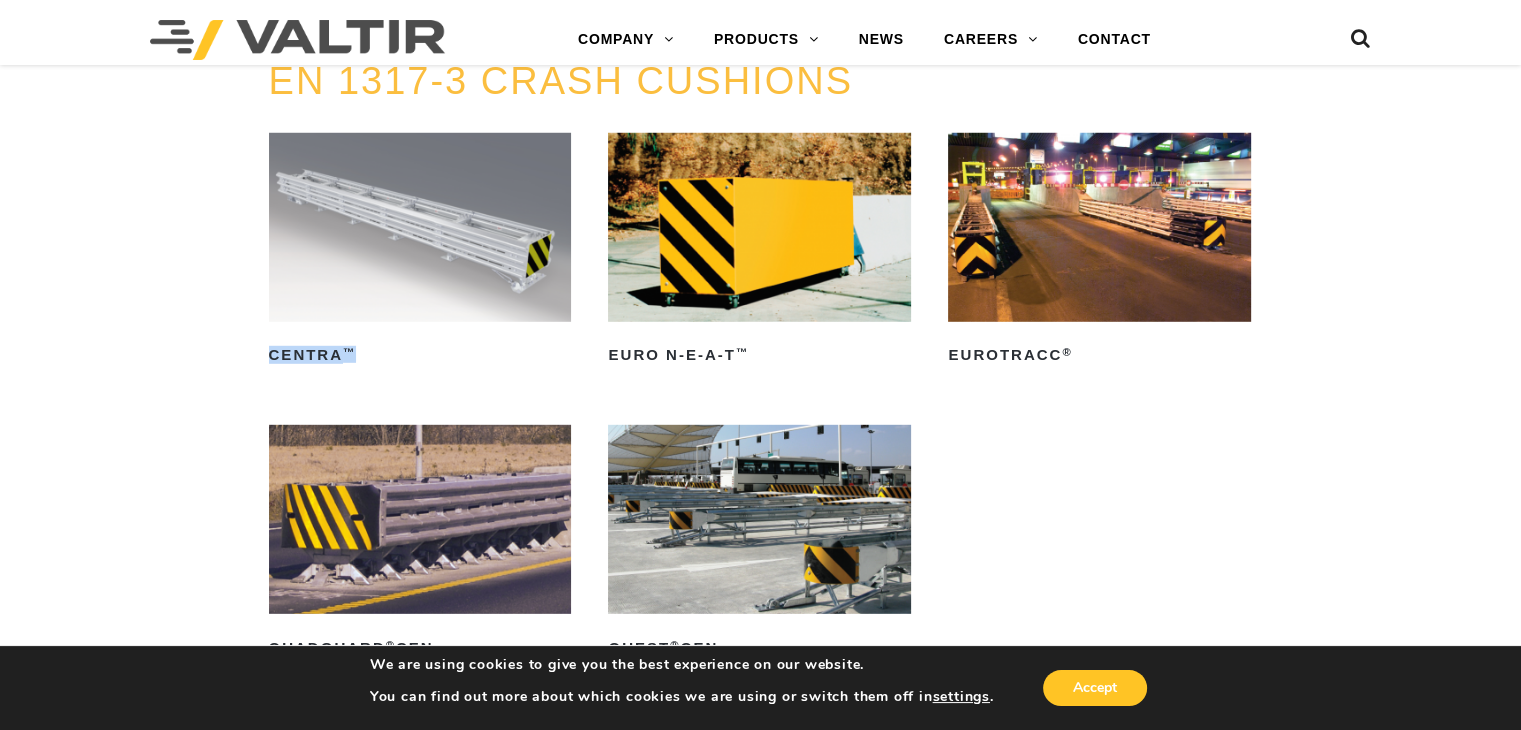 scroll, scrollTop: 5700, scrollLeft: 0, axis: vertical 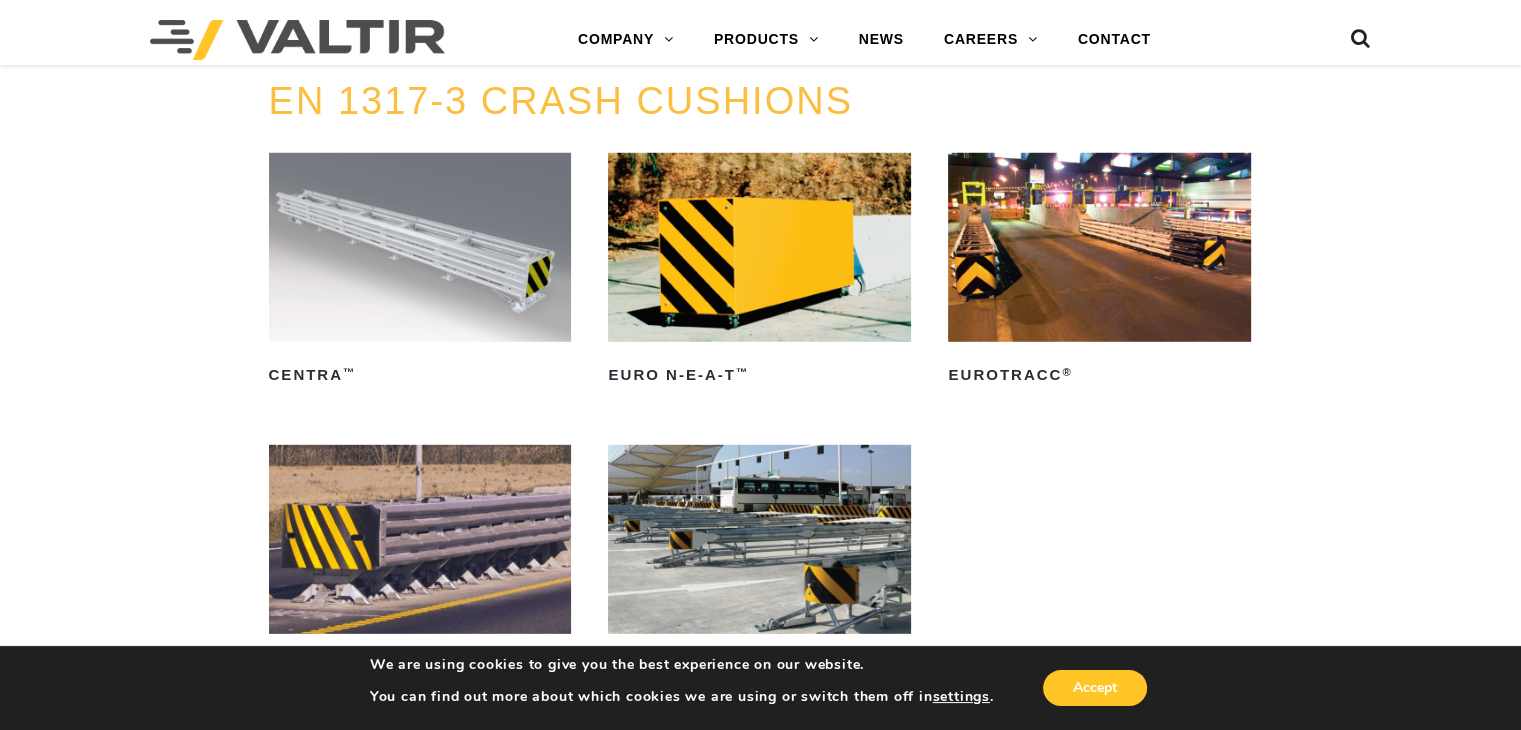 click on "EN 1317-3 CRASH CUSHIONS
CENTRA ™
Read more
Euro N-E-A-T ™
Read more
EuroTRACC ®
Read more
QuadGuard ®  CEN
Read more
QUEST ®  CEN
Read more" at bounding box center [761, 418] 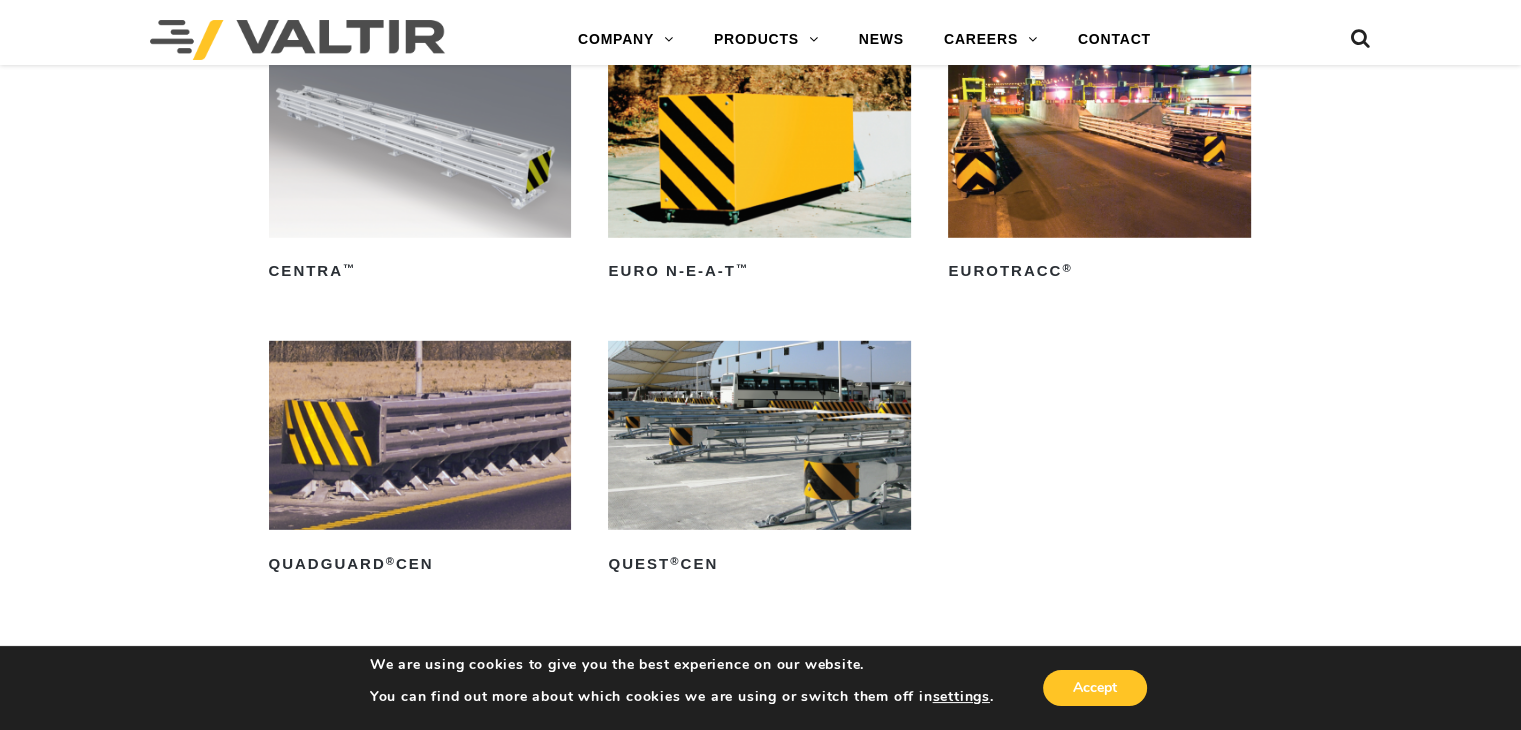 scroll, scrollTop: 5800, scrollLeft: 0, axis: vertical 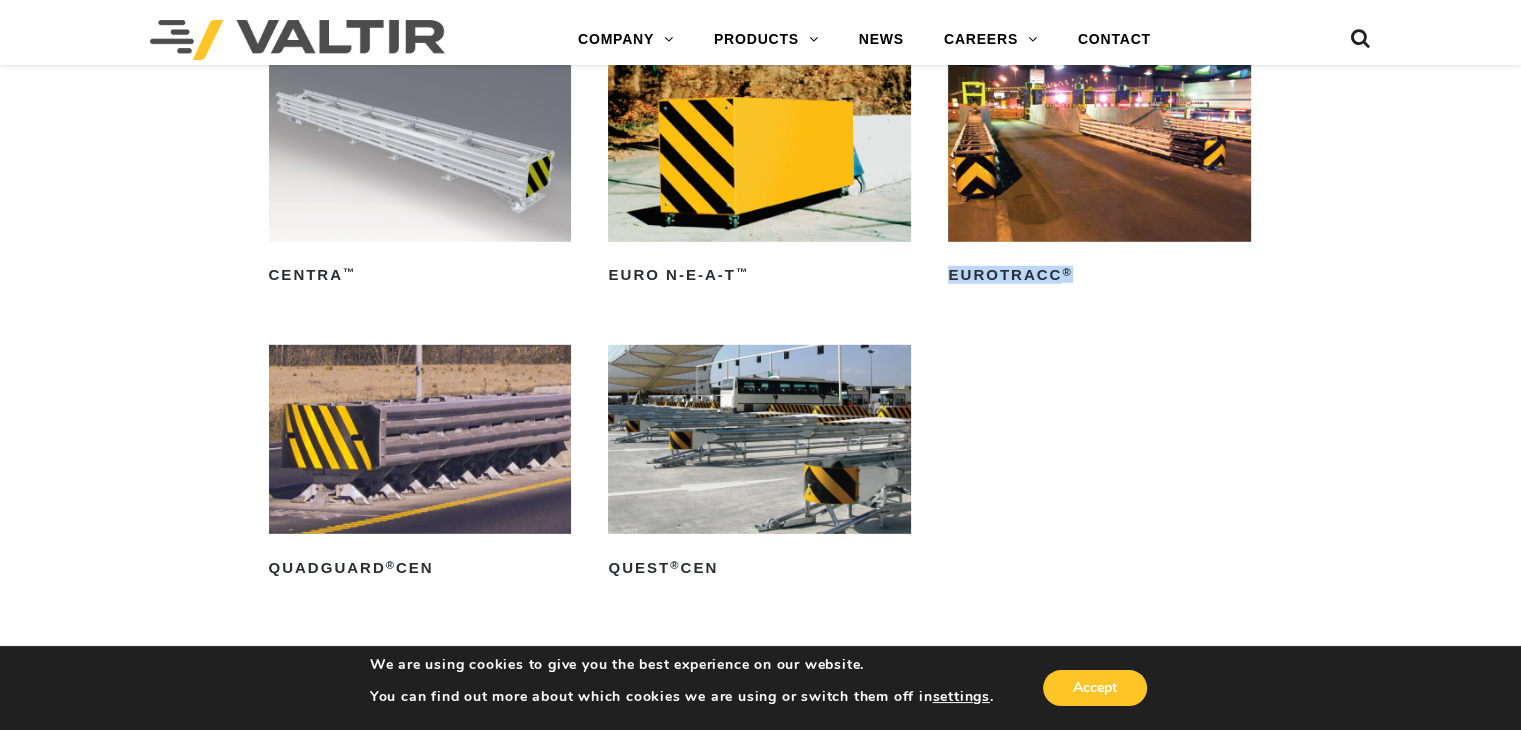 drag, startPoint x: 1088, startPoint y: 297, endPoint x: 944, endPoint y: 270, distance: 146.50938 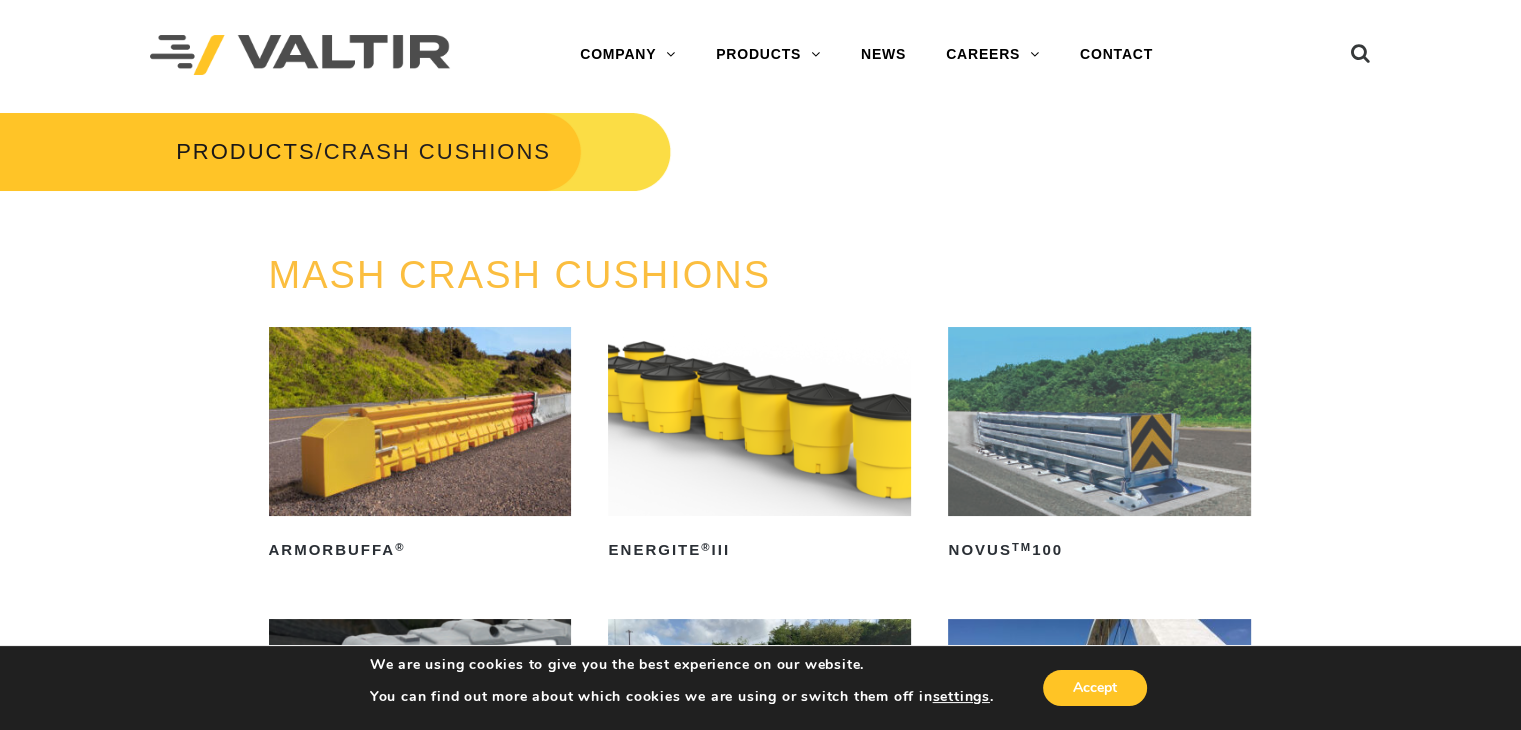 scroll, scrollTop: 100, scrollLeft: 0, axis: vertical 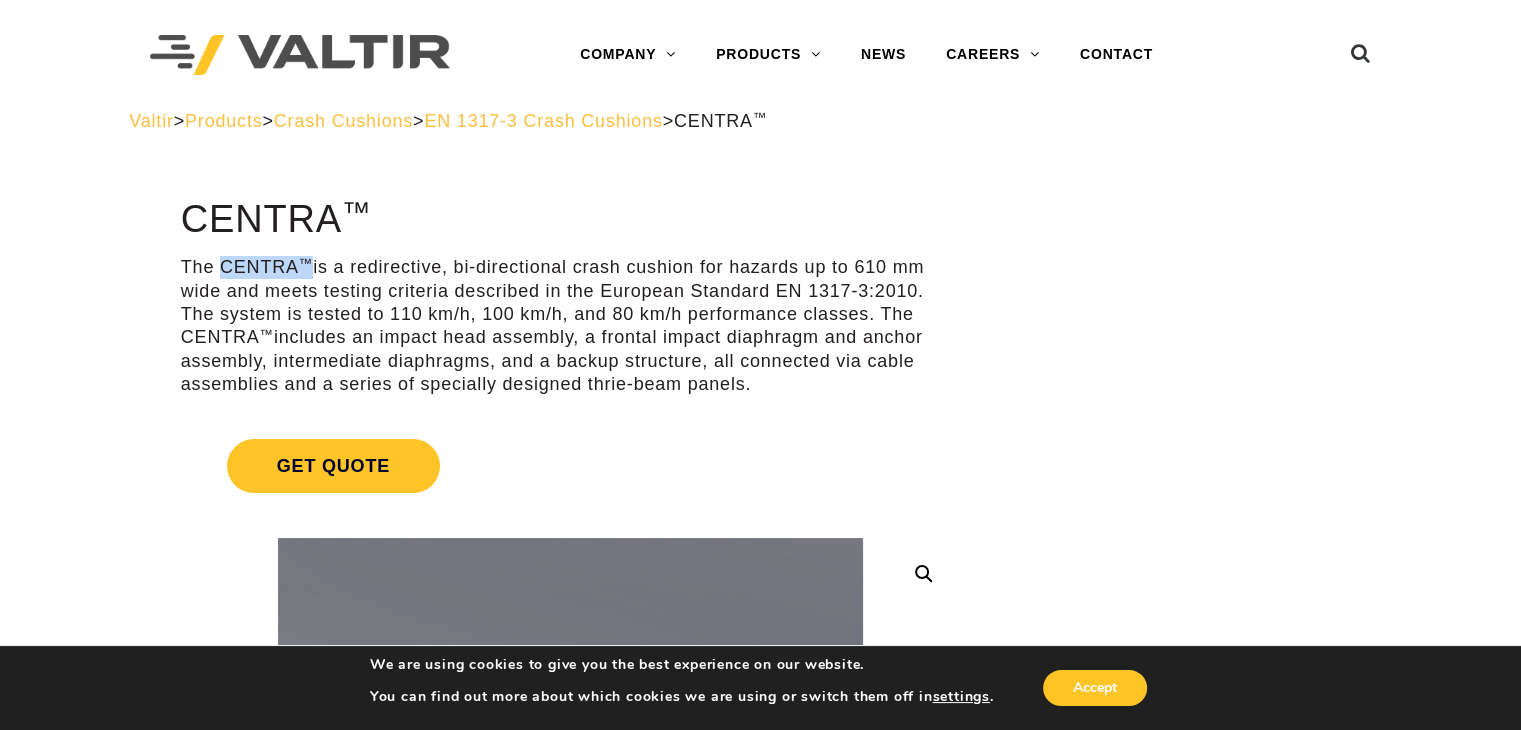 drag, startPoint x: 222, startPoint y: 265, endPoint x: 315, endPoint y: 274, distance: 93.43447 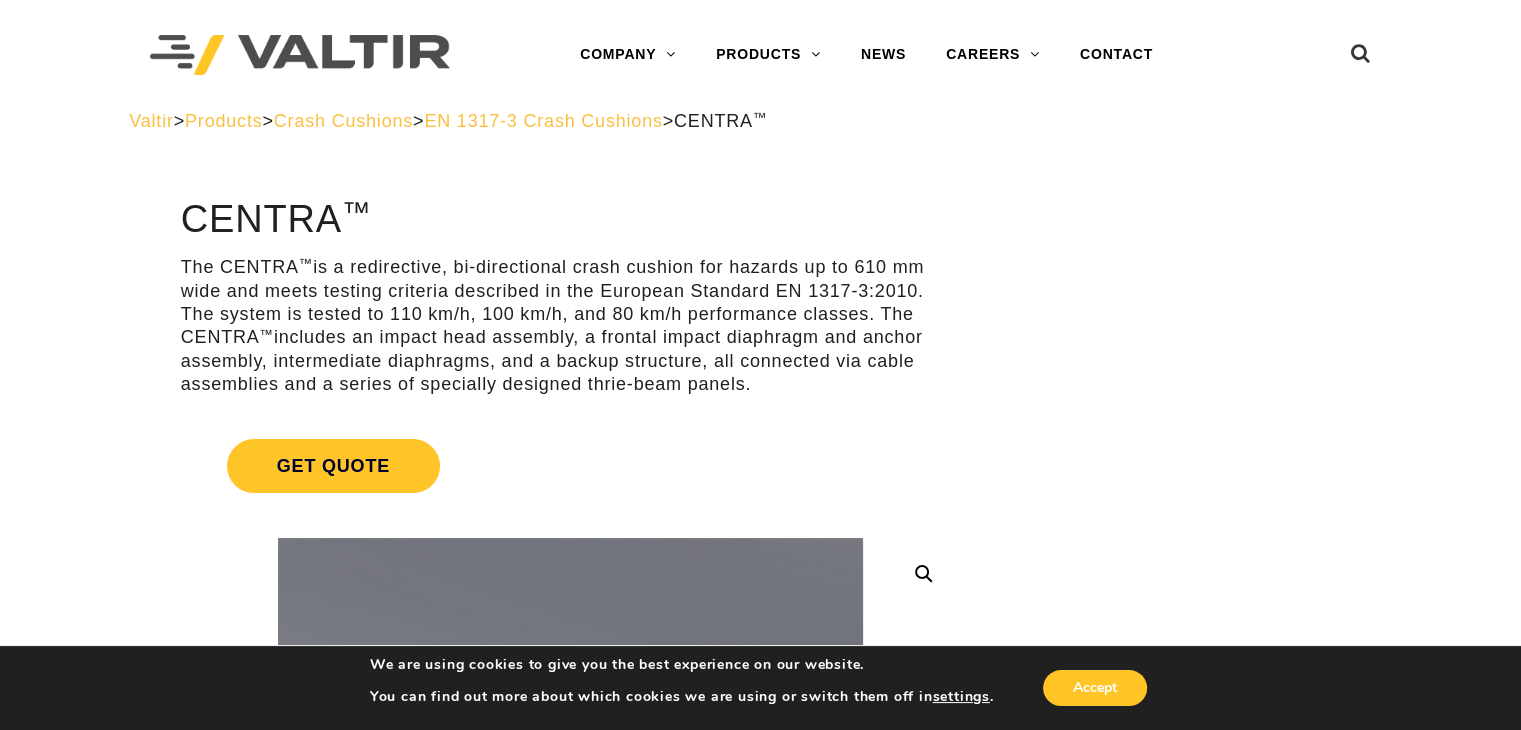 click on "The CENTRA ™  is a redirective, bi-directional crash cushion for hazards up to 610 mm wide and meets testing criteria described in the European Standard EN 1317-3:2010. The system is tested to 110 km/h, 100 km/h, and 80 km/h performance classes. The CENTRA ™  includes an impact head assembly, a frontal impact diaphragm and anchor assembly, intermediate diaphragms, and a backup structure, all connected via cable assemblies and a series of specially designed thrie-beam panels." at bounding box center (570, 326) 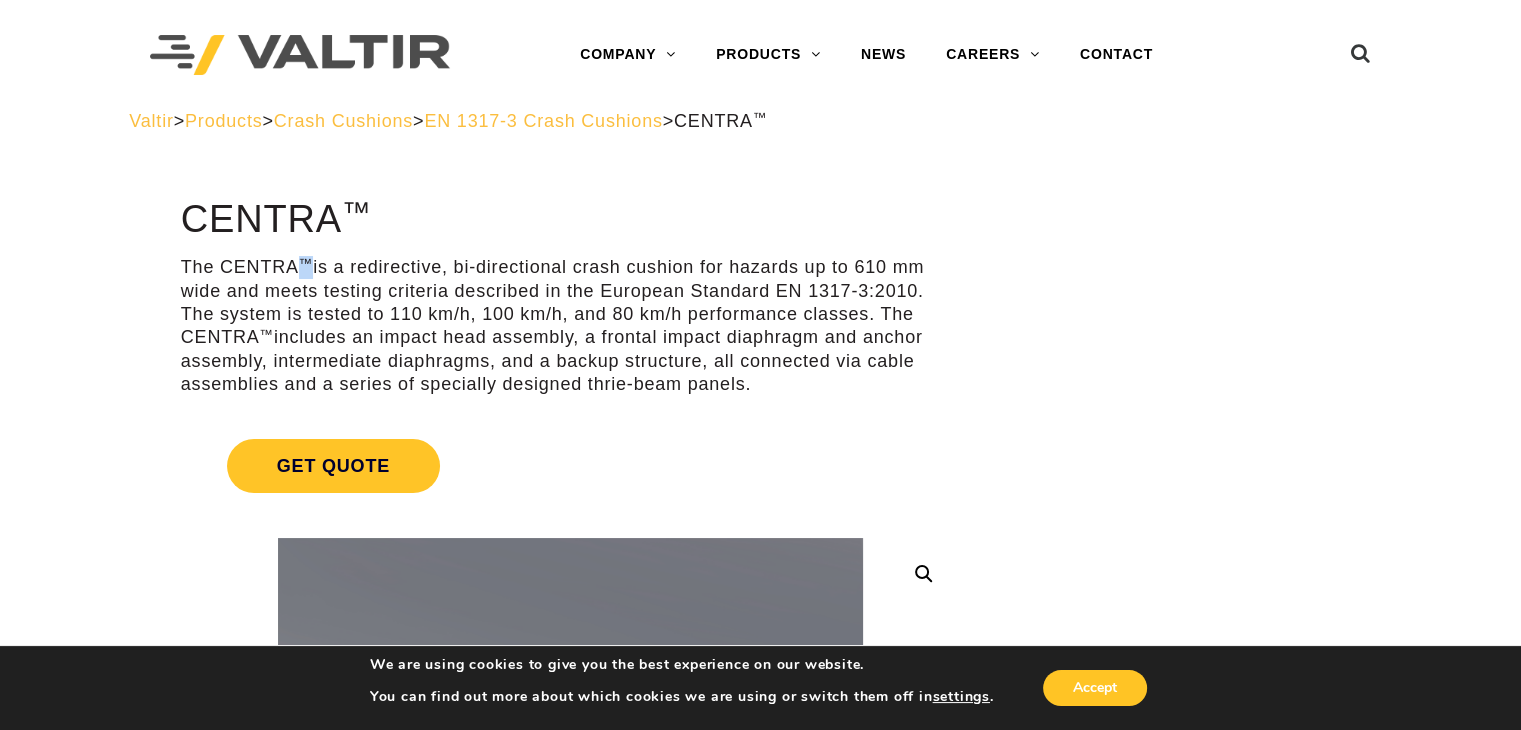click on "The CENTRA ™  is a redirective, bi-directional crash cushion for hazards up to 610 mm wide and meets testing criteria described in the European Standard EN 1317-3:2010. The system is tested to 110 km/h, 100 km/h, and 80 km/h performance classes. The CENTRA ™  includes an impact head assembly, a frontal impact diaphragm and anchor assembly, intermediate diaphragms, and a backup structure, all connected via cable assemblies and a series of specially designed thrie-beam panels." at bounding box center [570, 326] 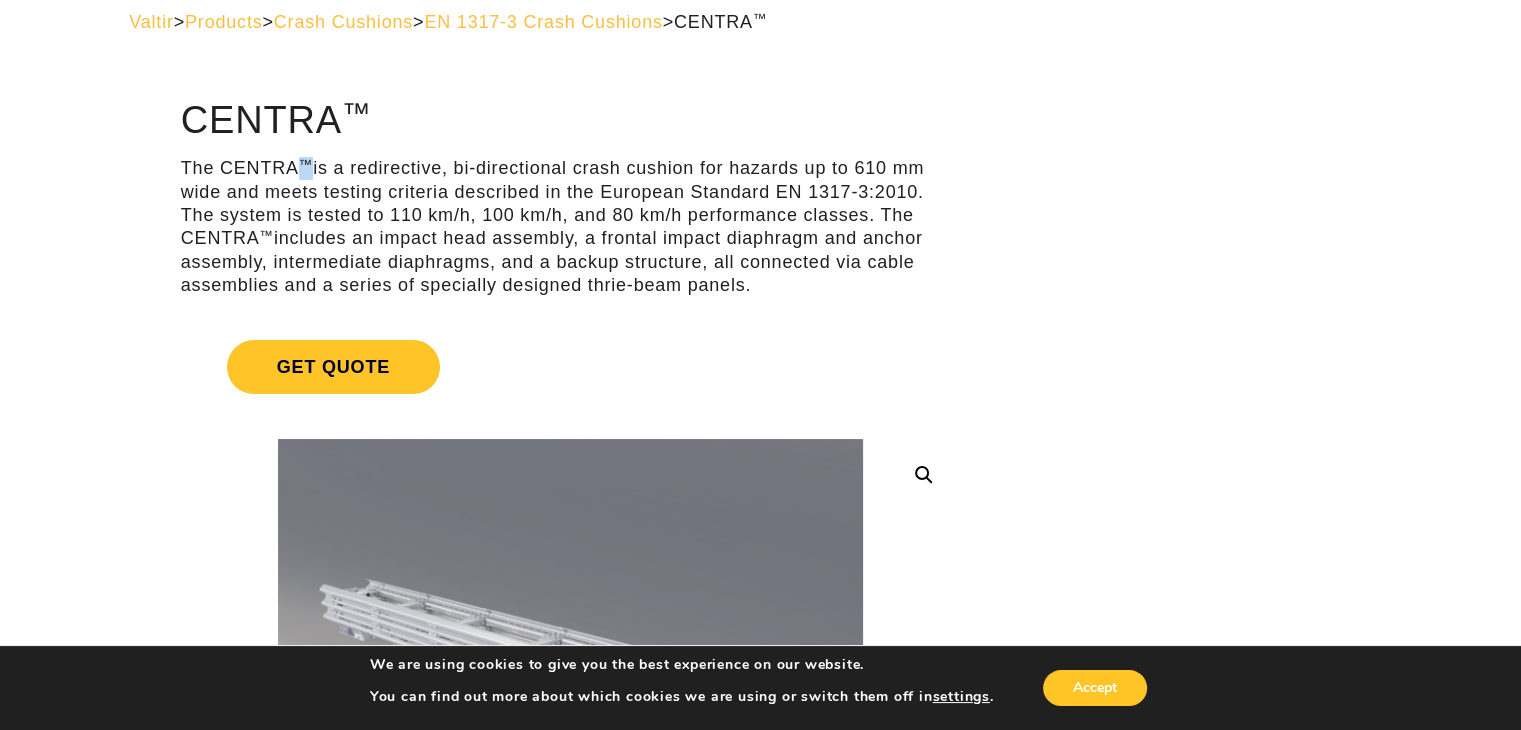 scroll, scrollTop: 100, scrollLeft: 0, axis: vertical 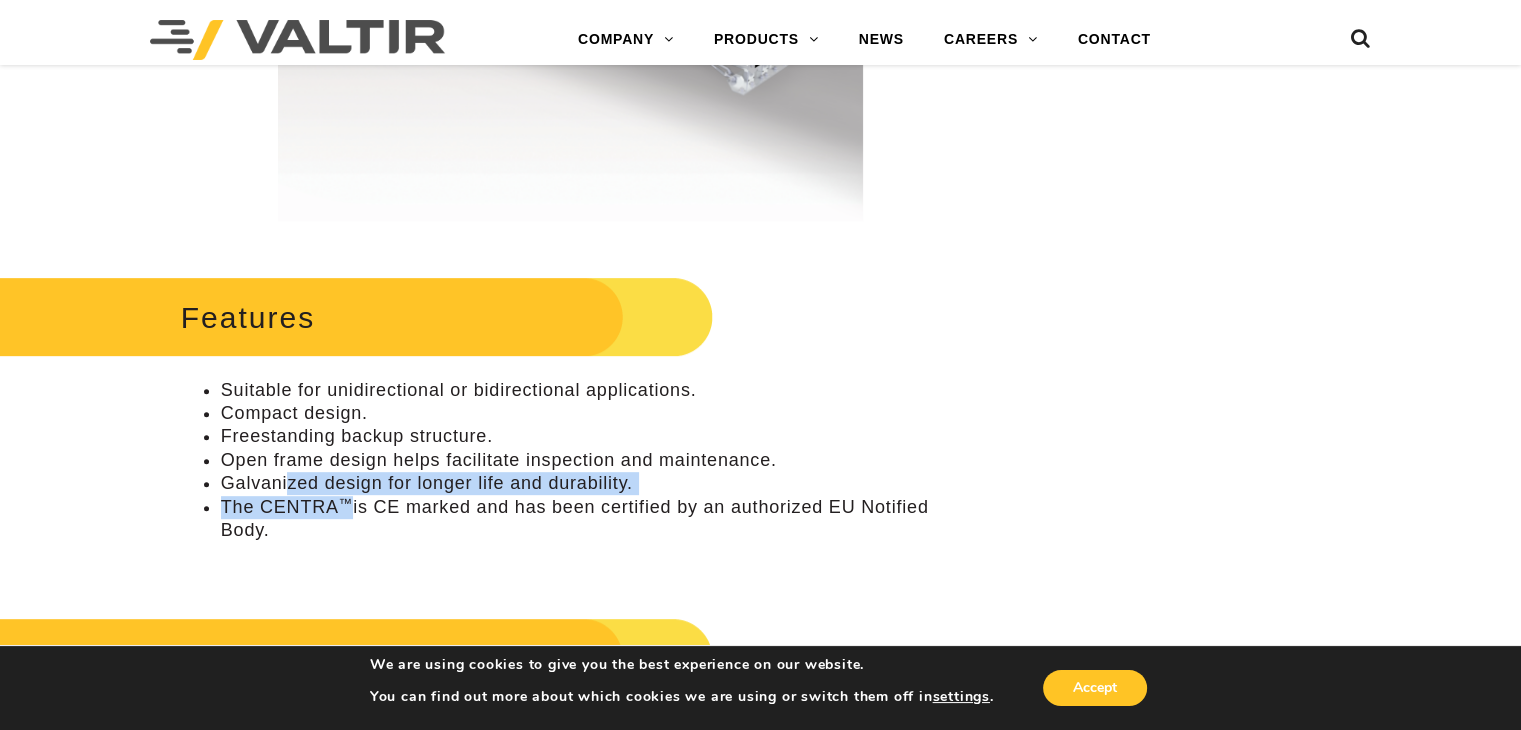 drag, startPoint x: 353, startPoint y: 505, endPoint x: 285, endPoint y: 489, distance: 69.856995 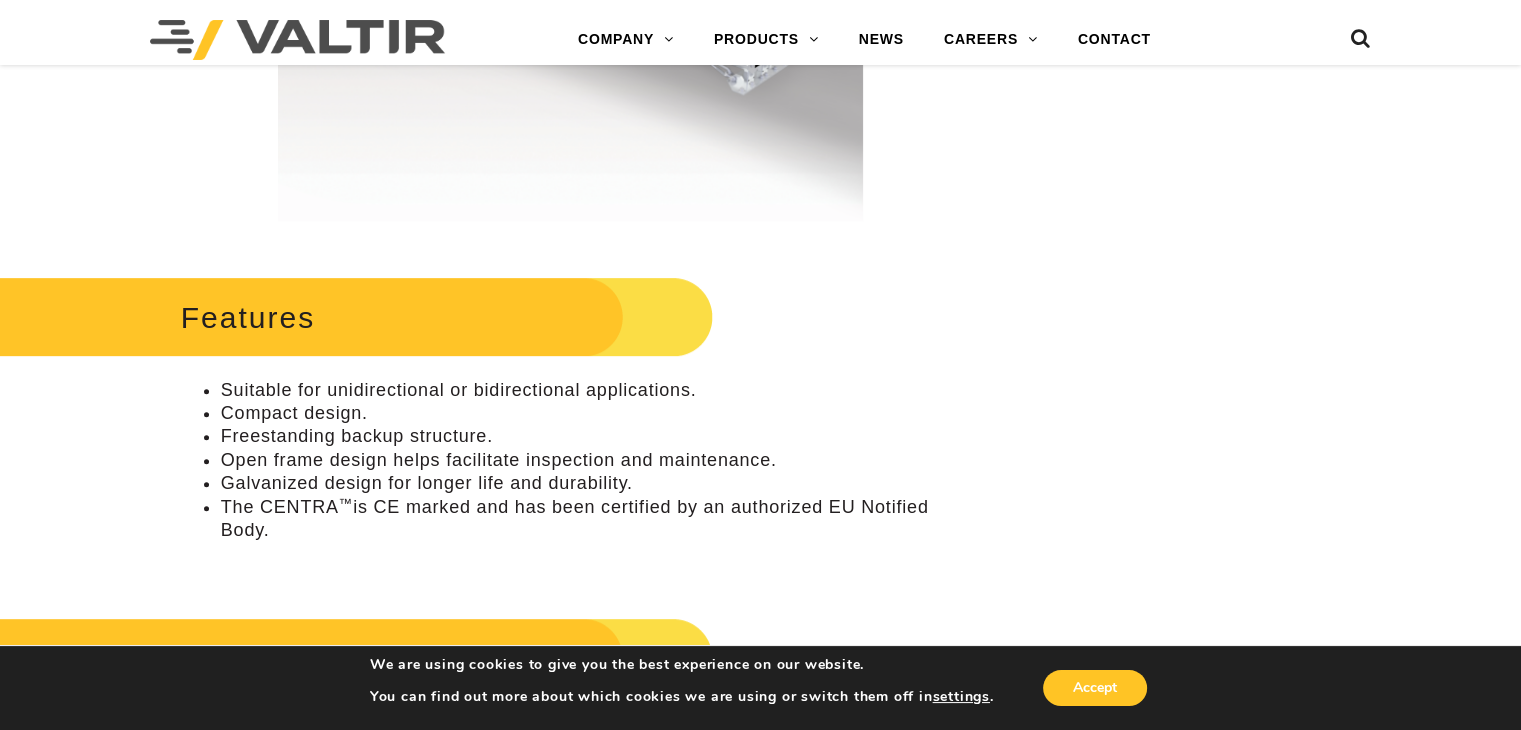 click on "The CENTRA ™  is CE marked and has been certified by an authorized EU Notified Body." at bounding box center [590, 519] 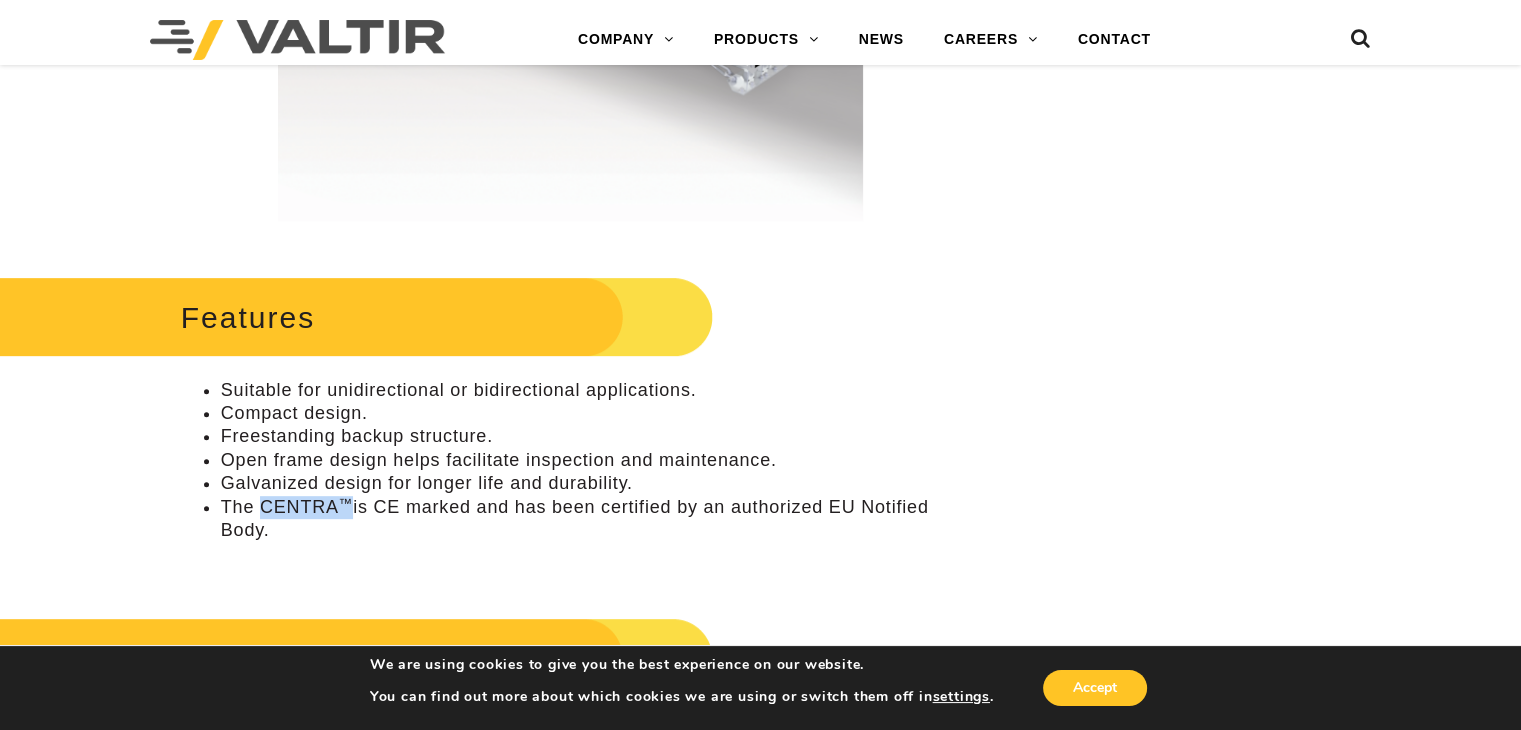 drag, startPoint x: 263, startPoint y: 507, endPoint x: 346, endPoint y: 497, distance: 83.60024 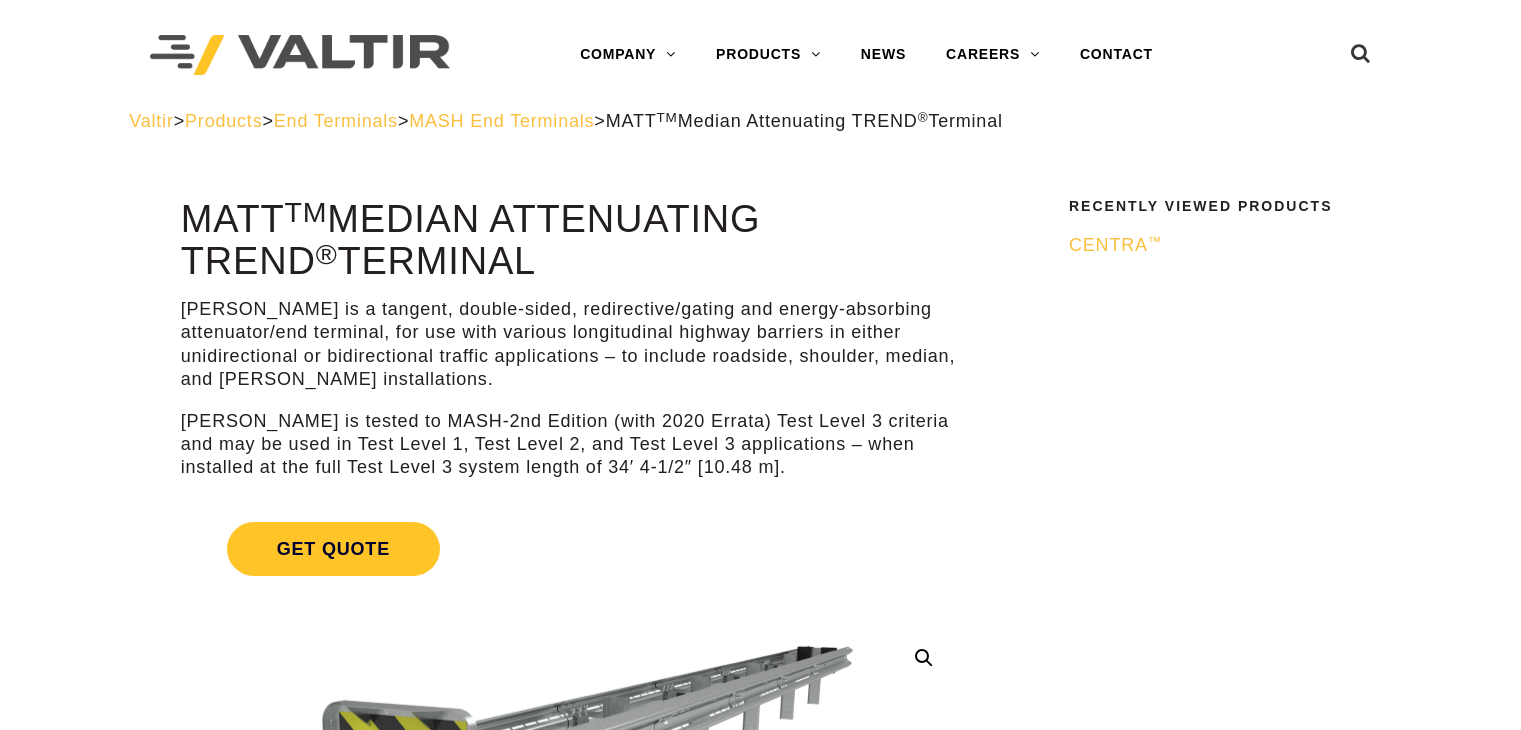 scroll, scrollTop: 0, scrollLeft: 0, axis: both 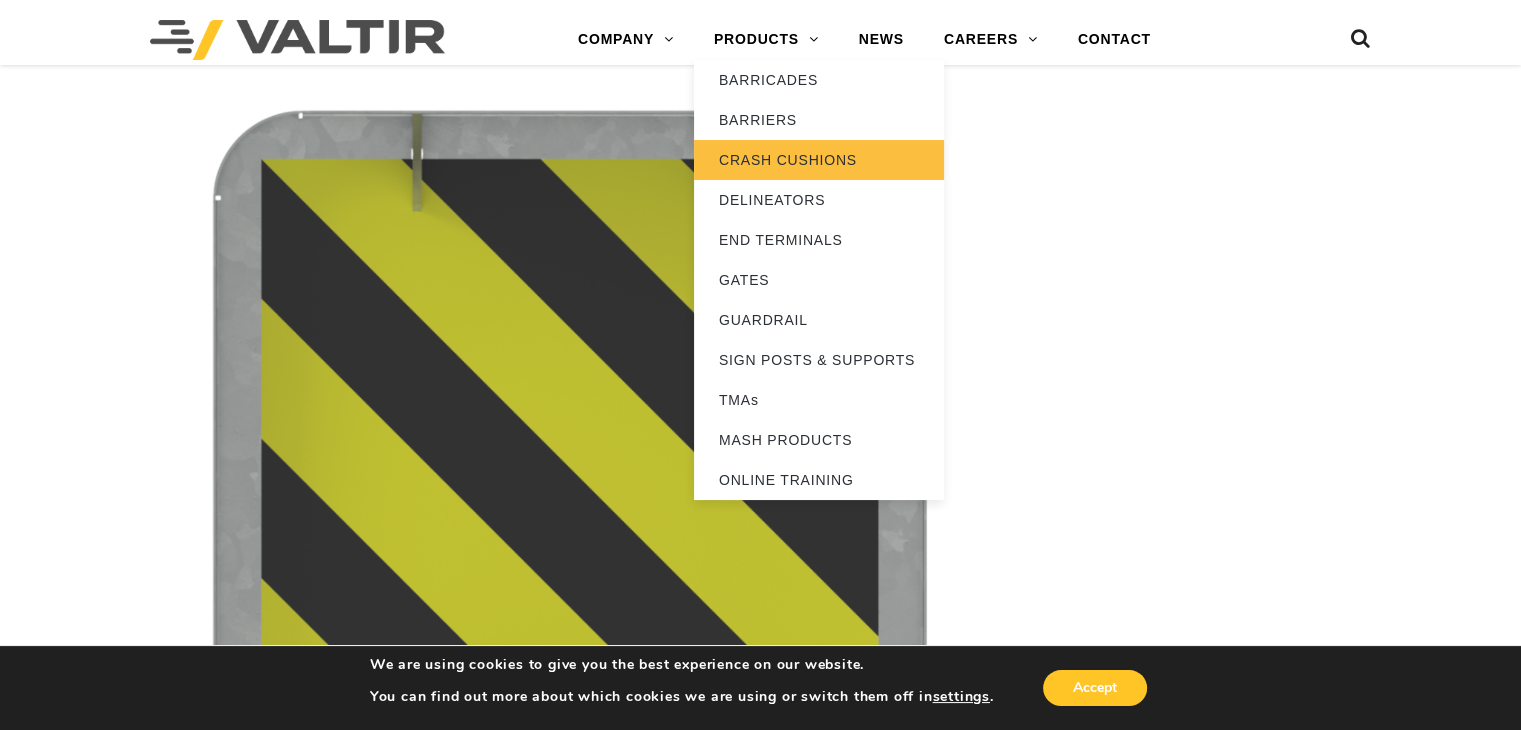 click on "CRASH CUSHIONS" at bounding box center [819, 160] 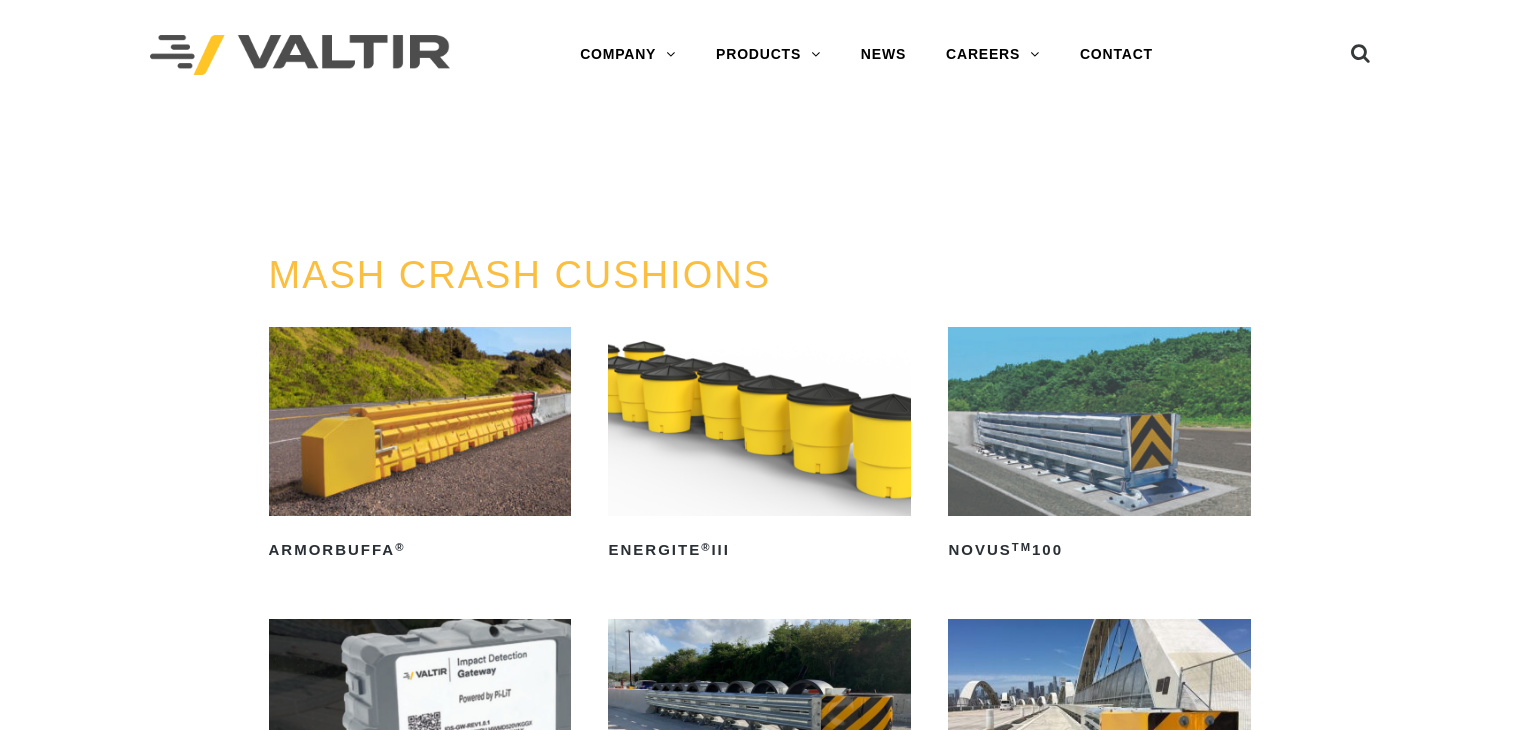 scroll, scrollTop: 0, scrollLeft: 0, axis: both 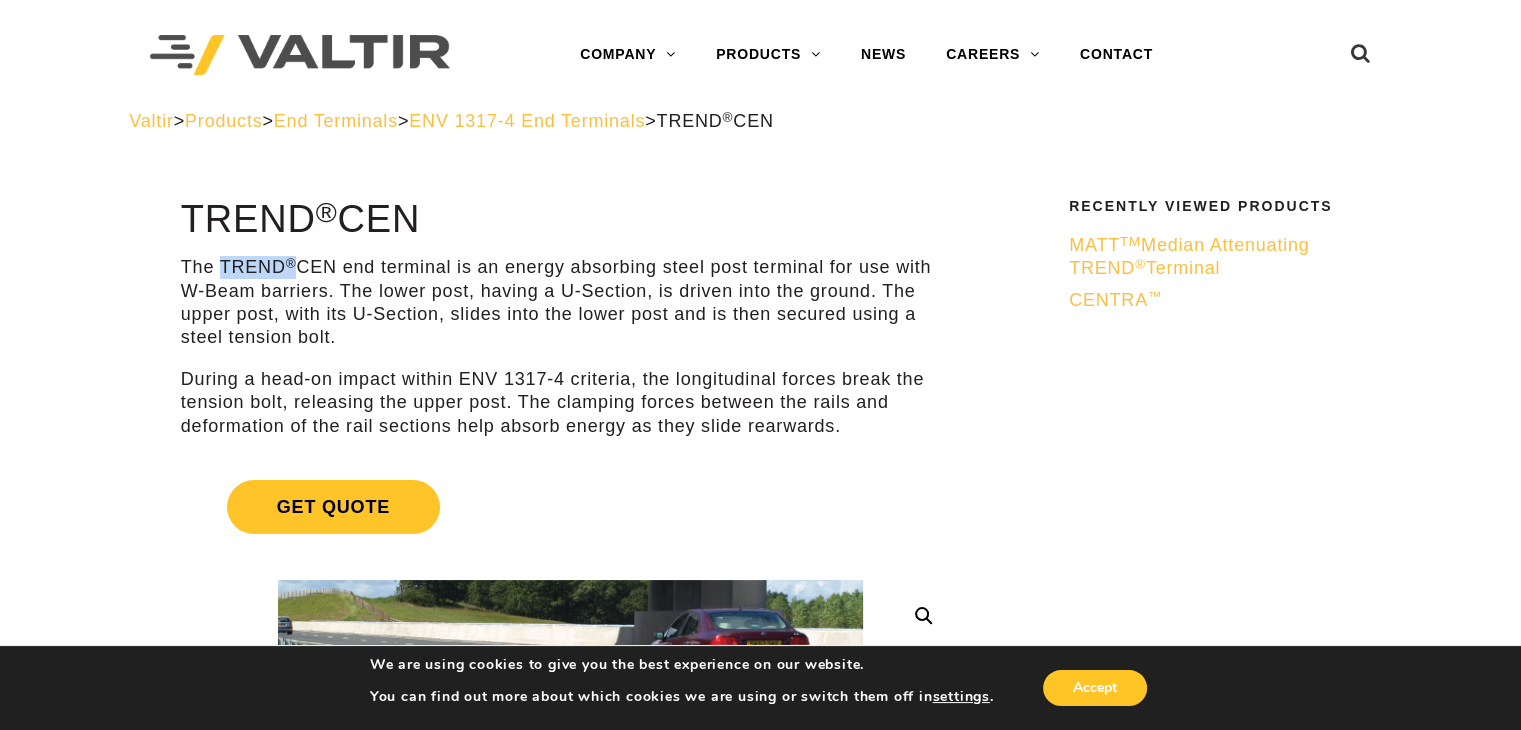 drag, startPoint x: 217, startPoint y: 265, endPoint x: 295, endPoint y: 263, distance: 78.025635 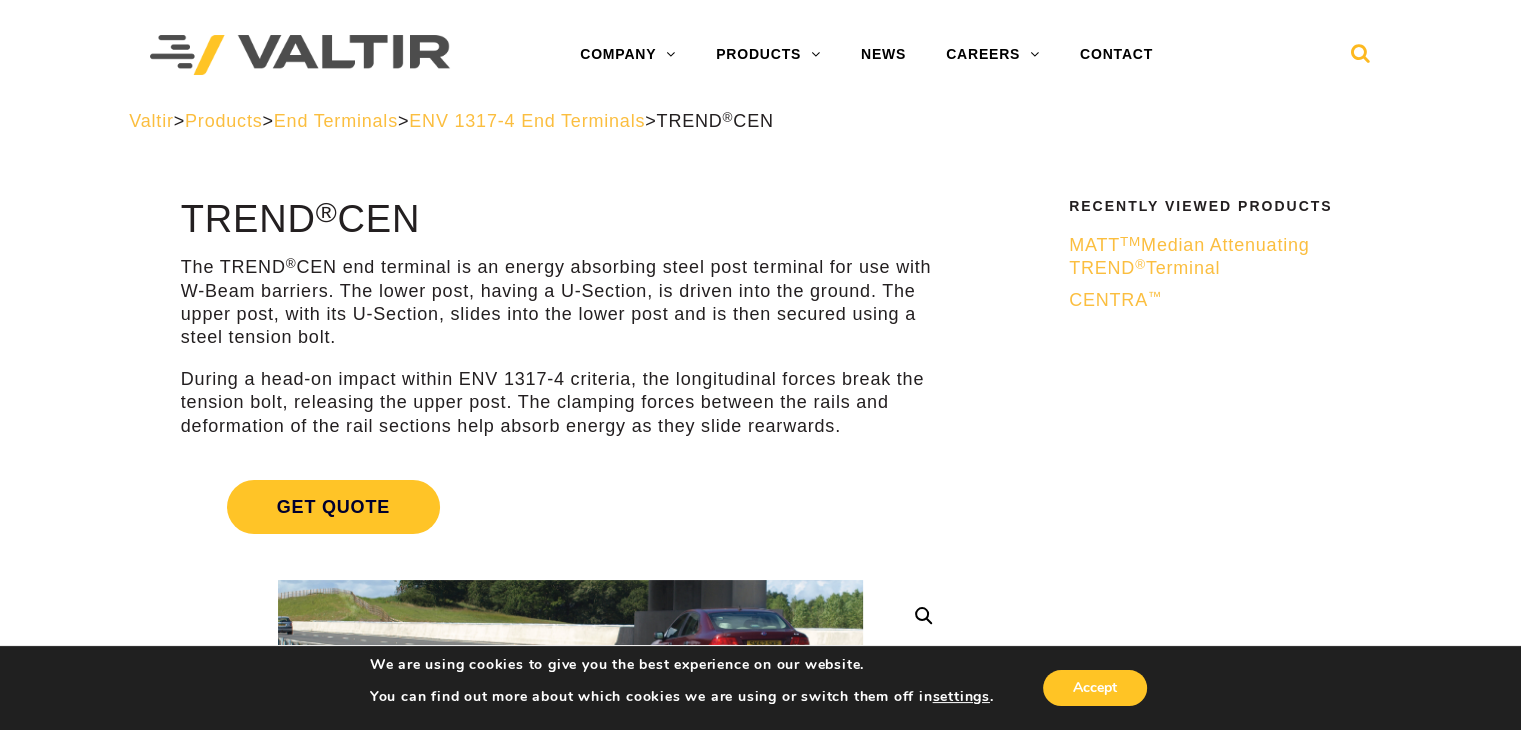click at bounding box center (1361, 58) 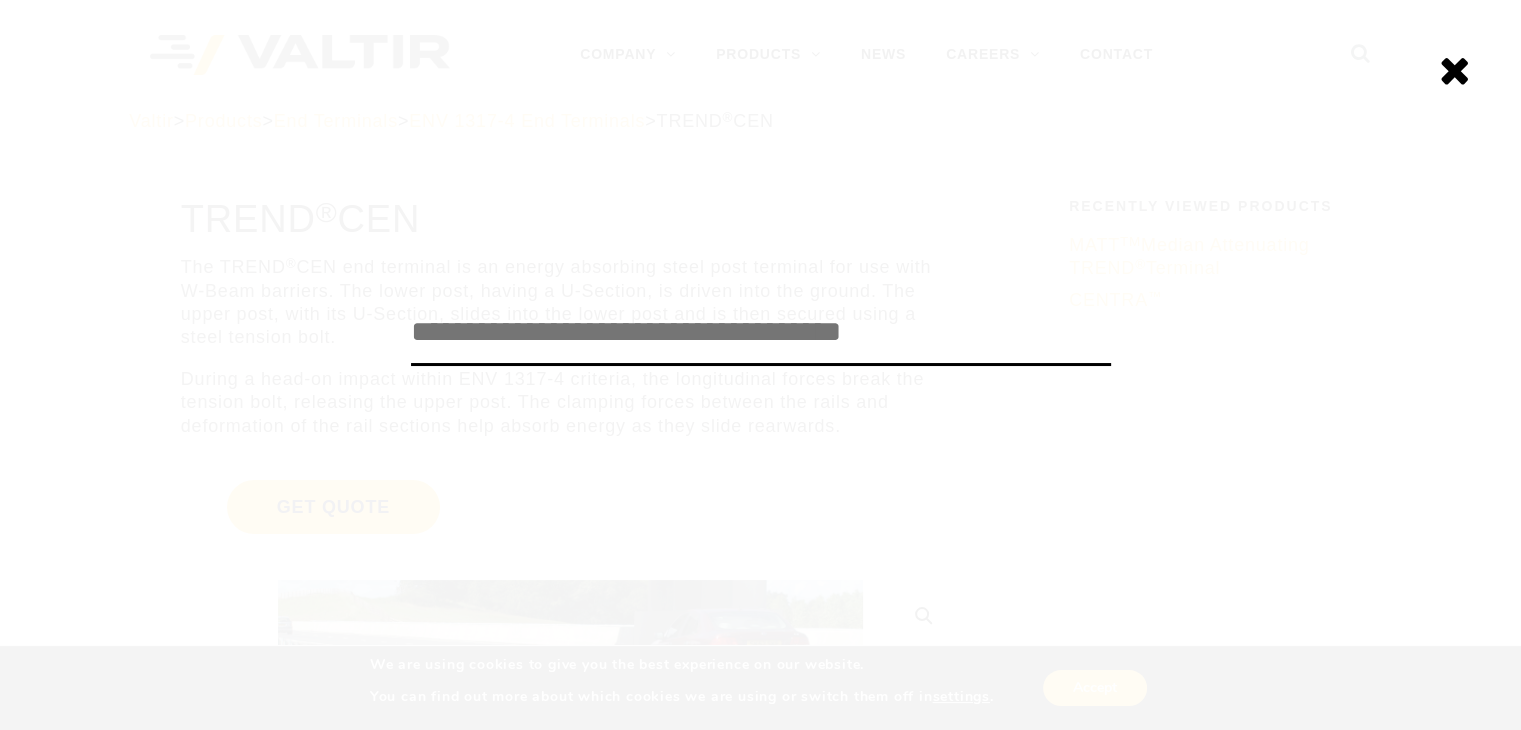 click at bounding box center (761, 333) 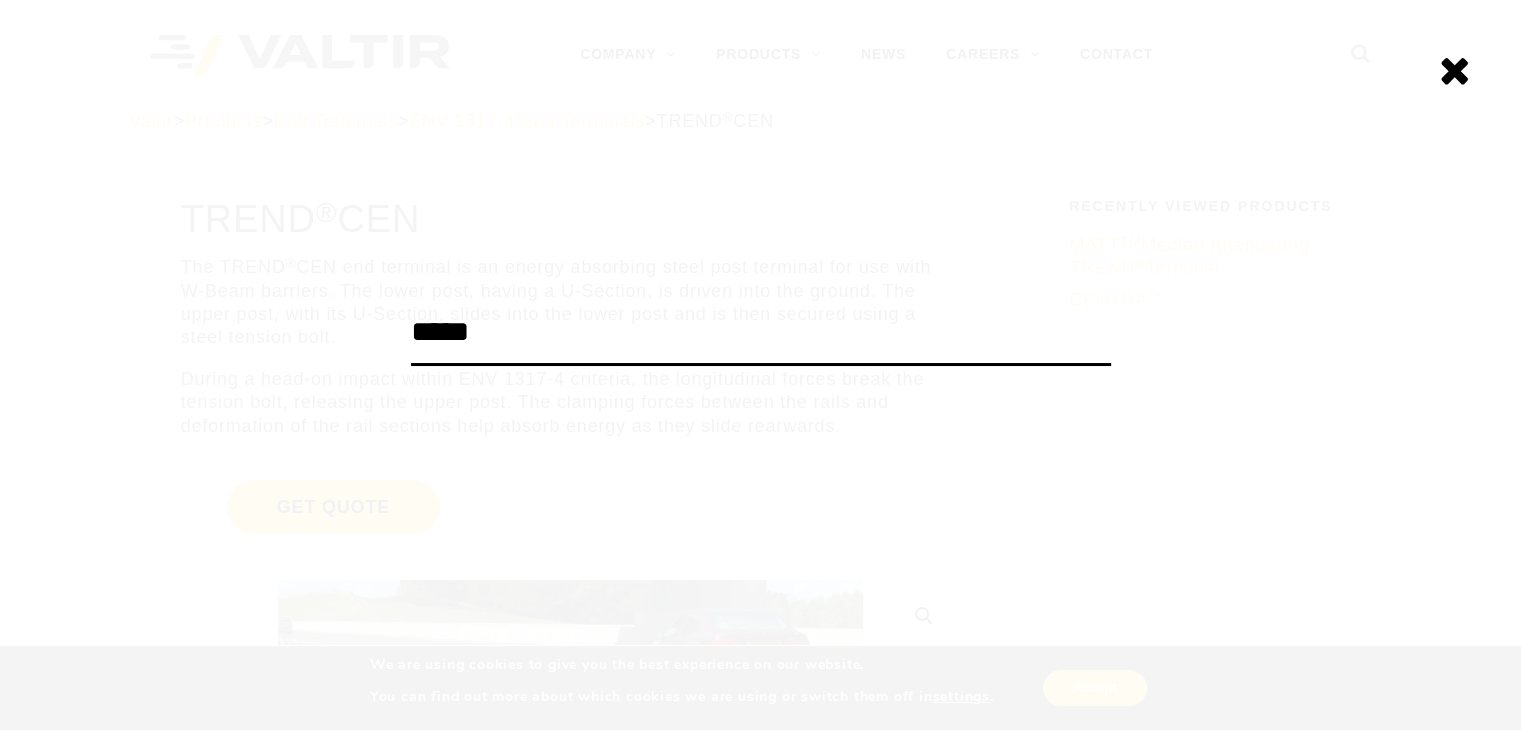 type on "*****" 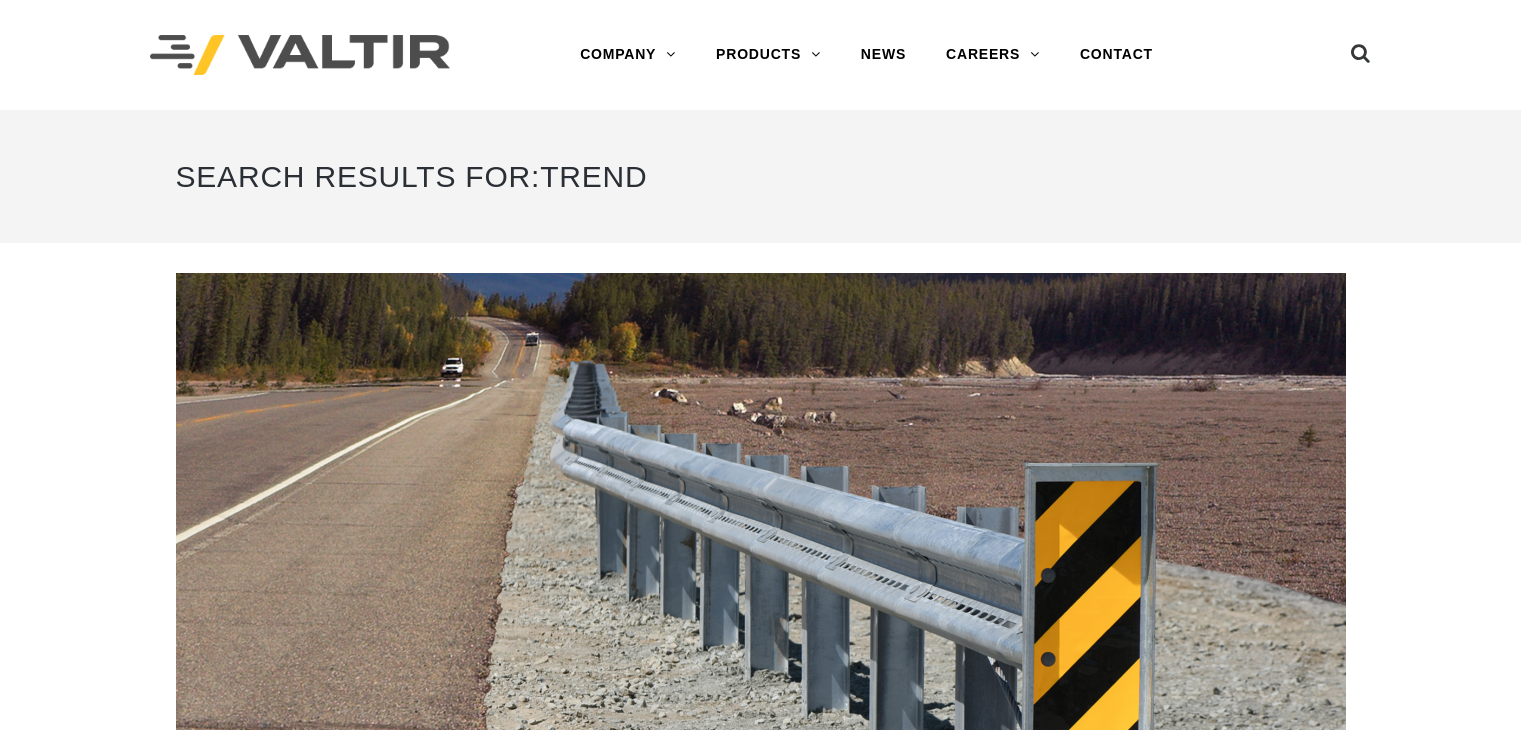 scroll, scrollTop: 0, scrollLeft: 0, axis: both 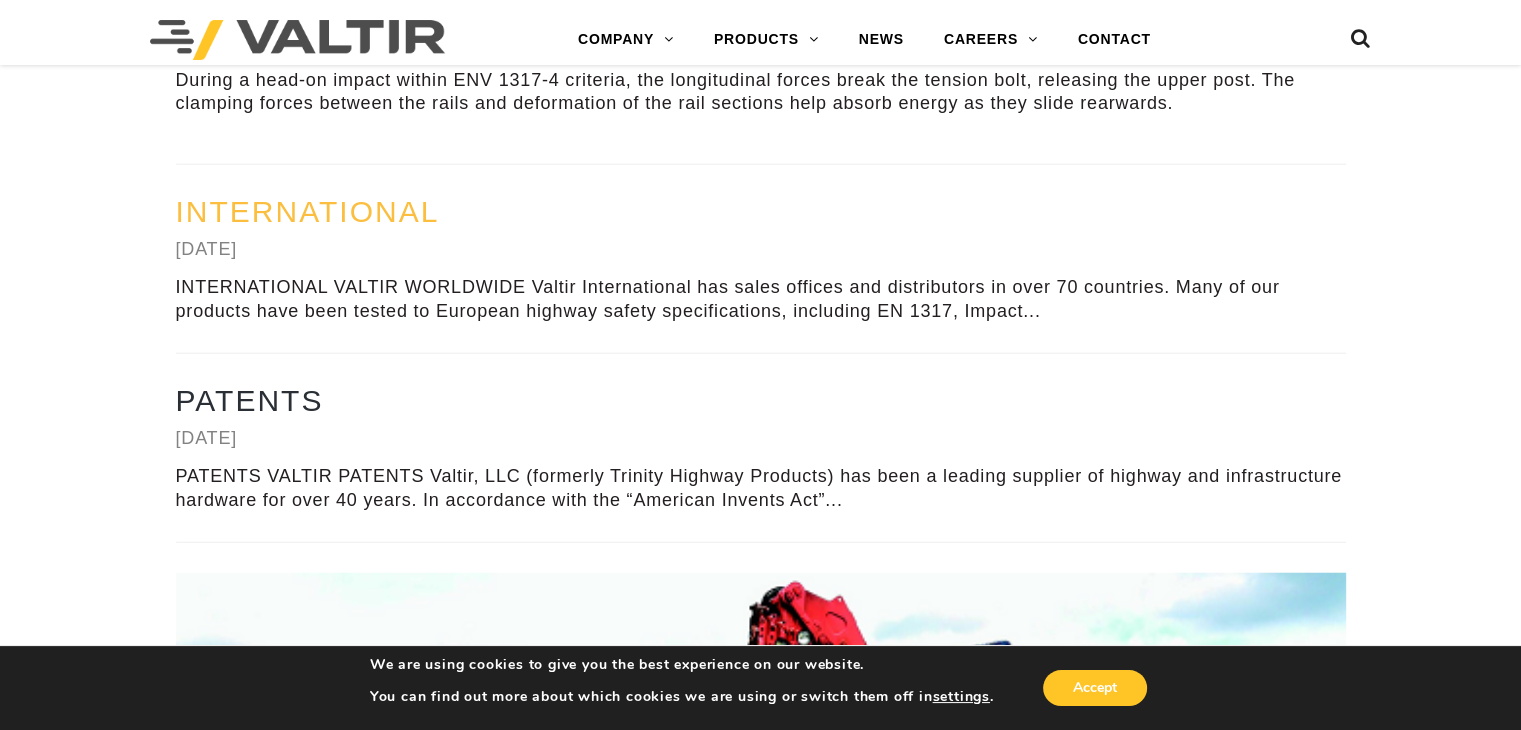 click on "International" at bounding box center (308, 211) 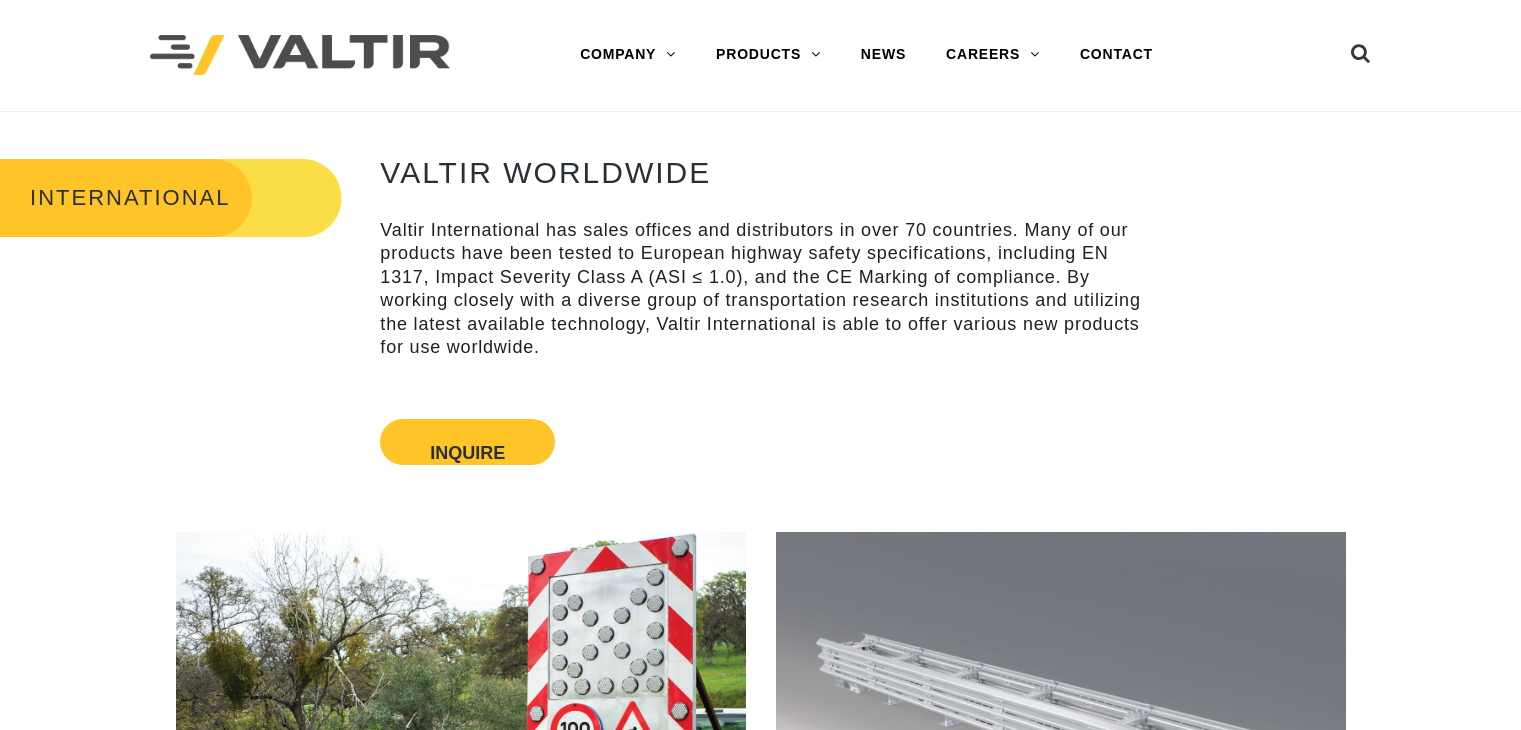 scroll, scrollTop: 0, scrollLeft: 0, axis: both 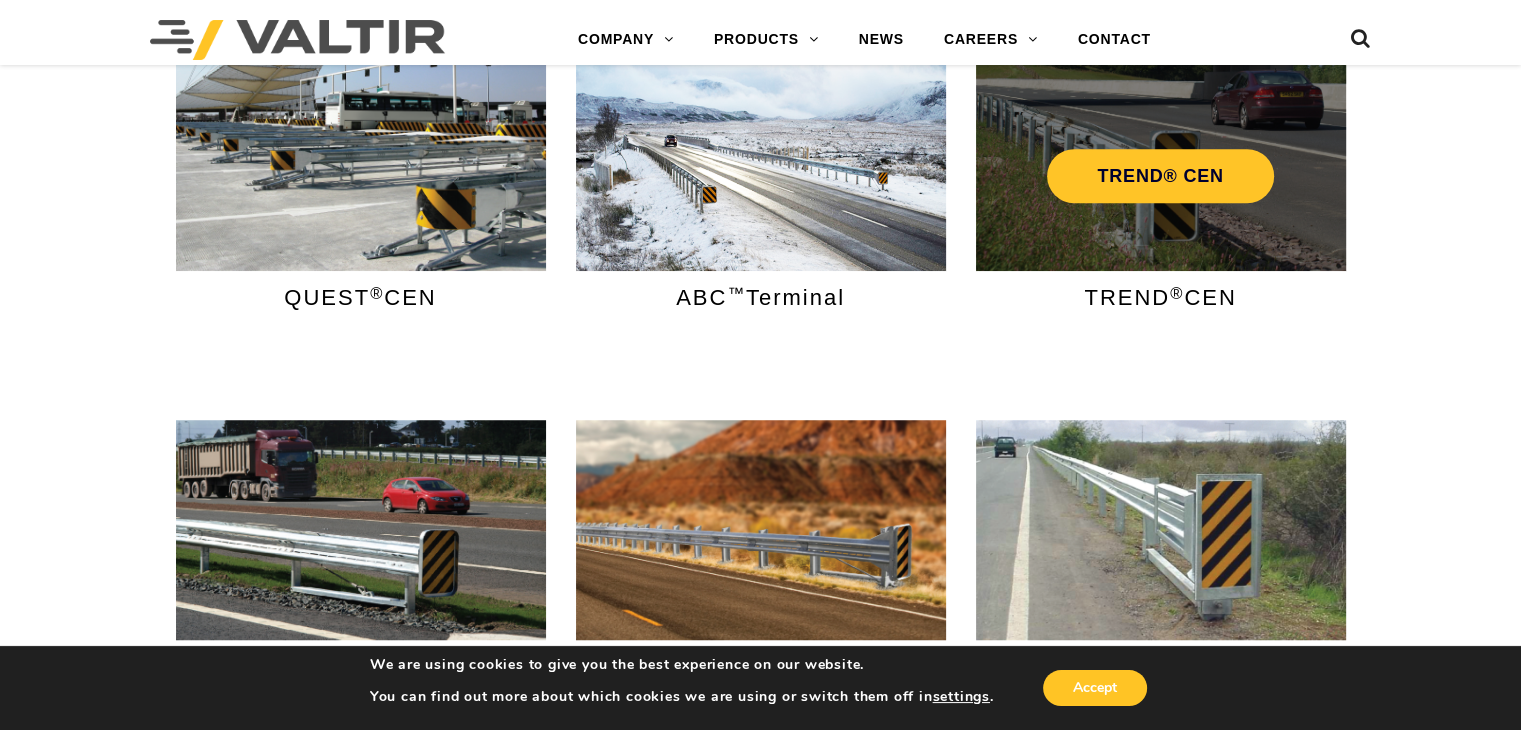 click on "TREND® CEN" at bounding box center (1161, 161) 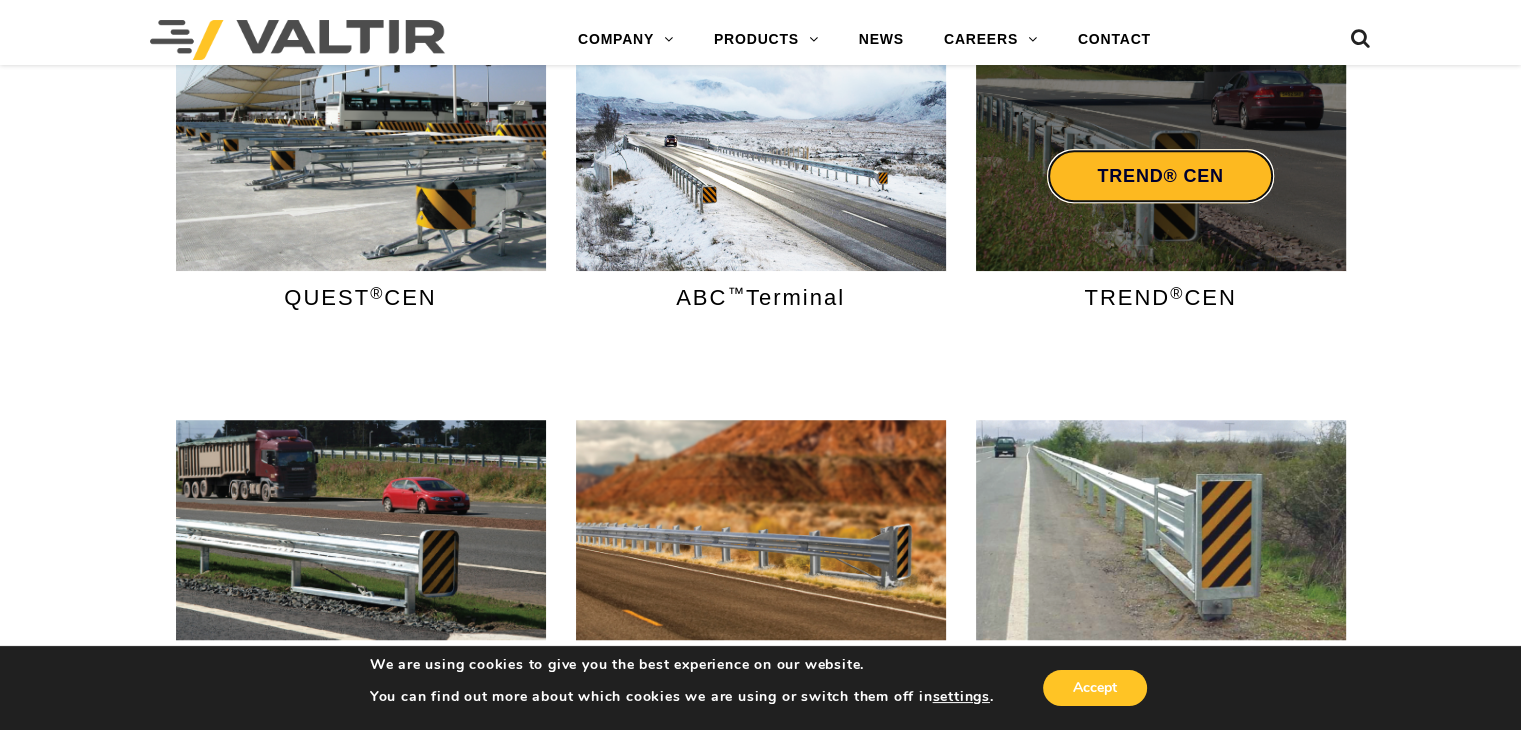 click on "TREND® CEN" at bounding box center [1160, 176] 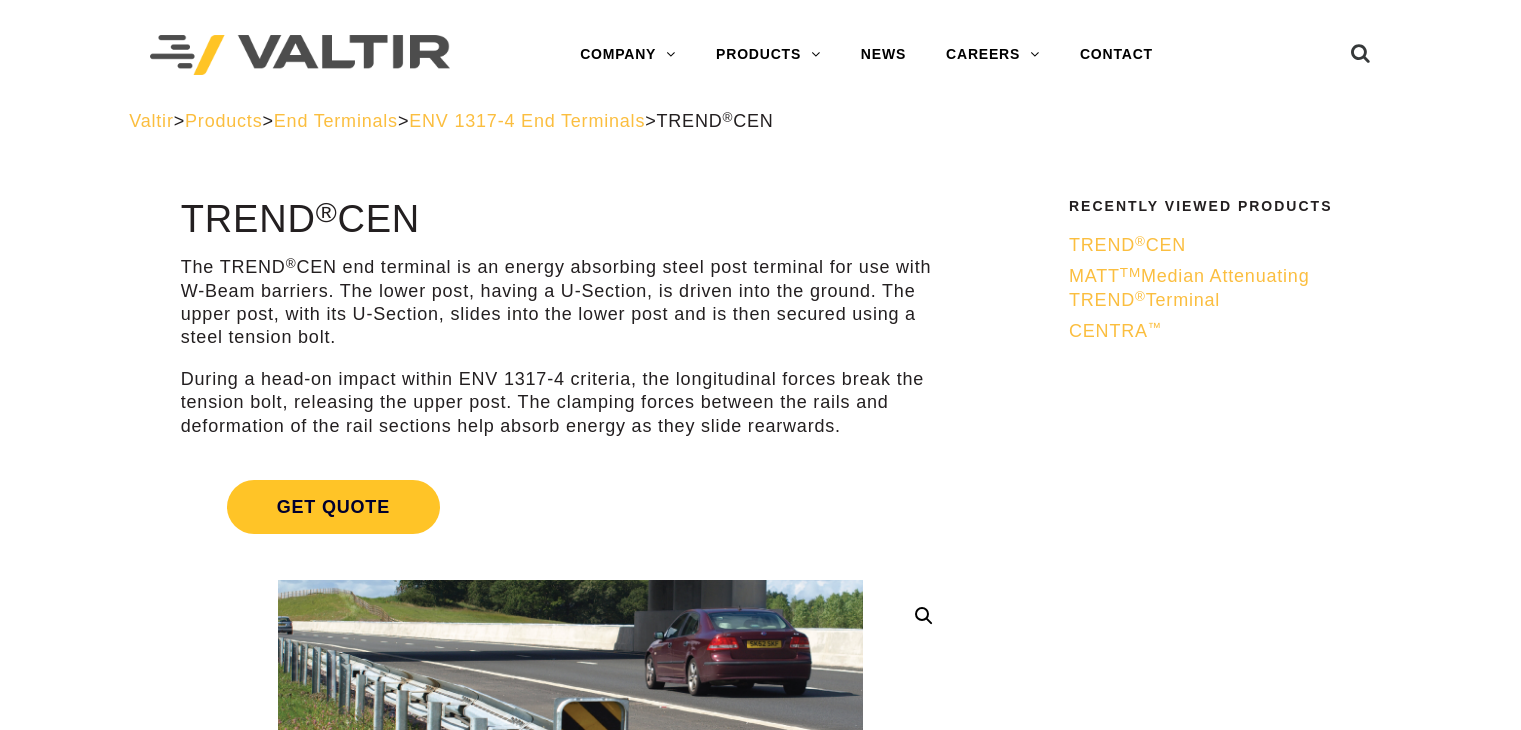 scroll, scrollTop: 0, scrollLeft: 0, axis: both 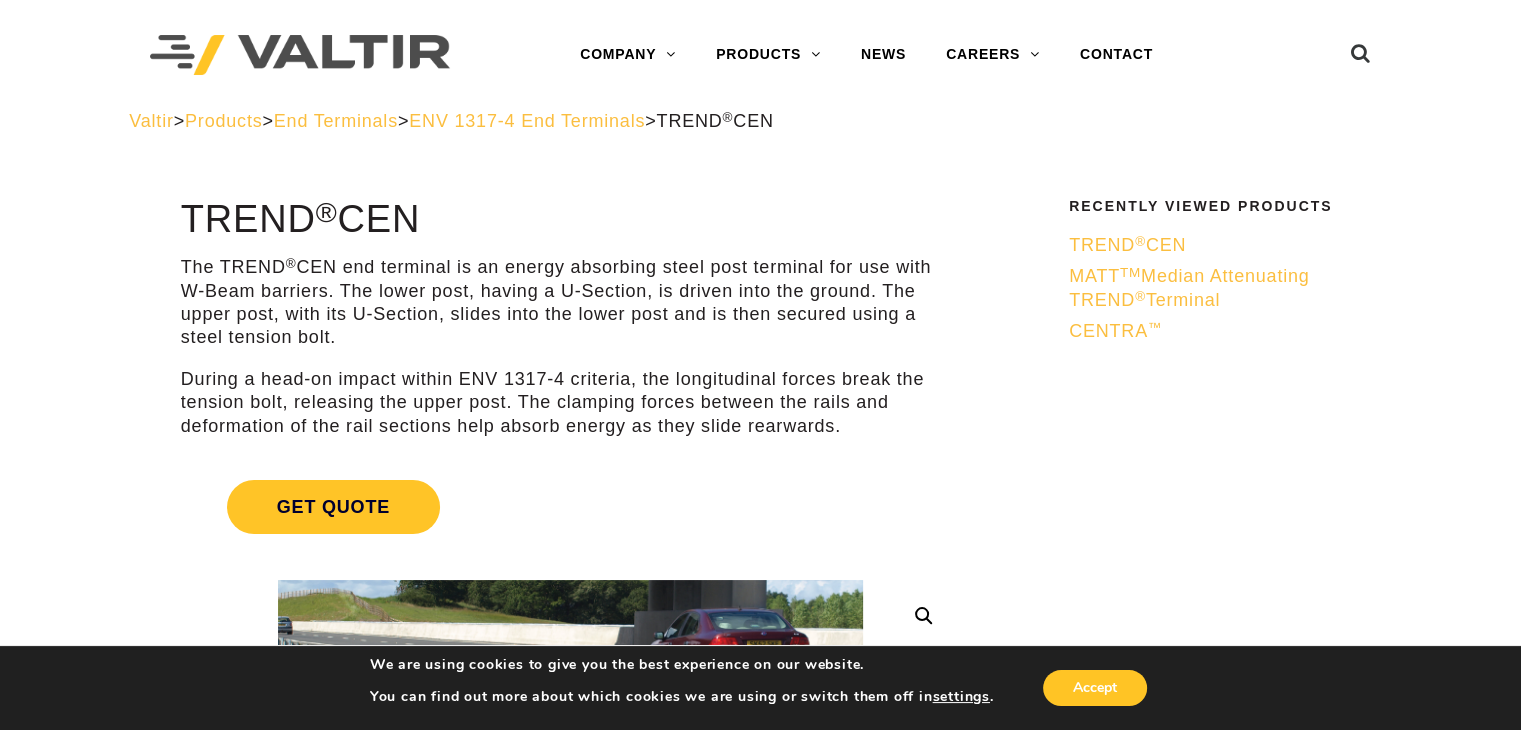 click on "The TREND ®  CEN end terminal is an energy absorbing steel post terminal for use with W-Beam barriers. The lower post, having a U-Section, is driven into the ground. The upper post, with its U-Section, slides into the lower post and is then secured using a steel tension bolt." at bounding box center (570, 303) 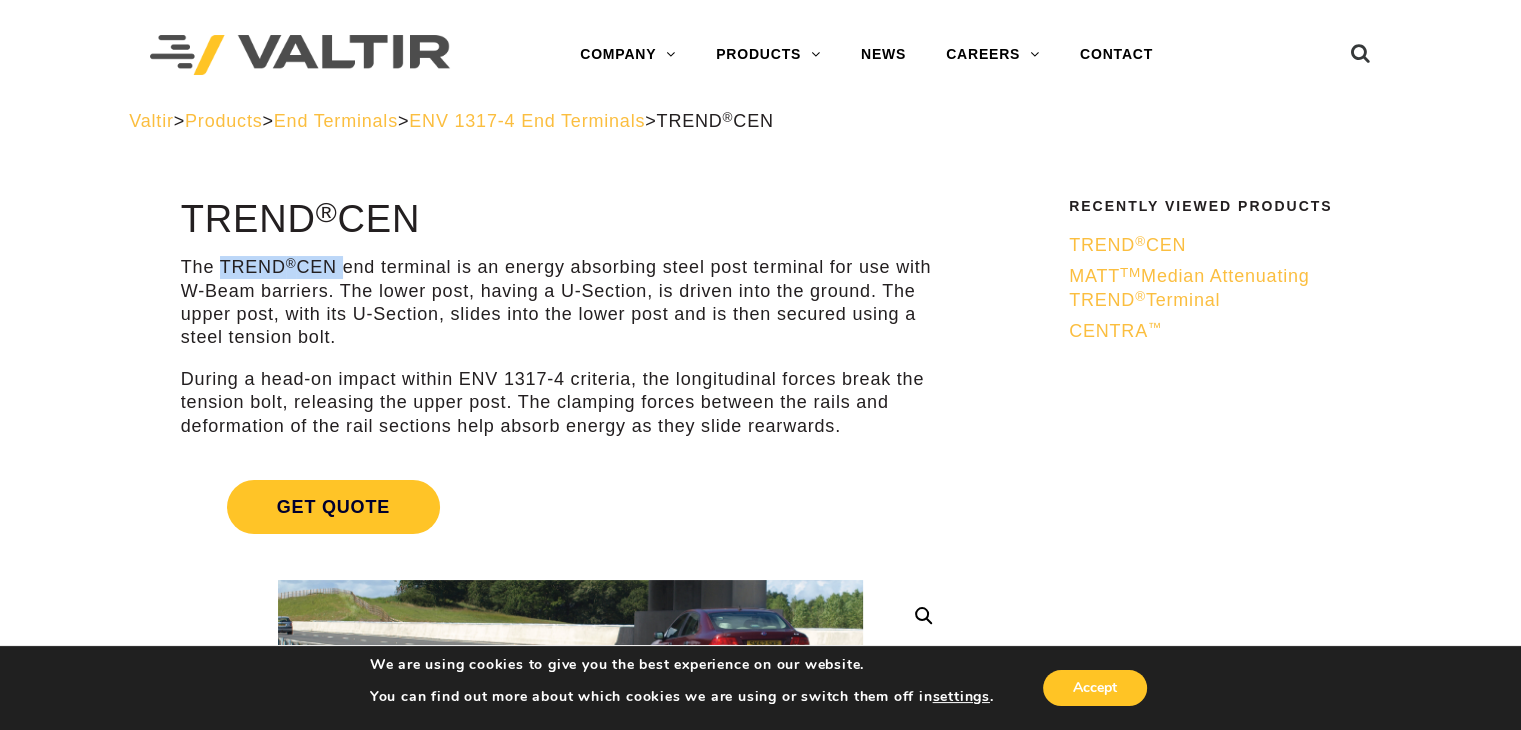drag, startPoint x: 220, startPoint y: 269, endPoint x: 342, endPoint y: 261, distance: 122.26202 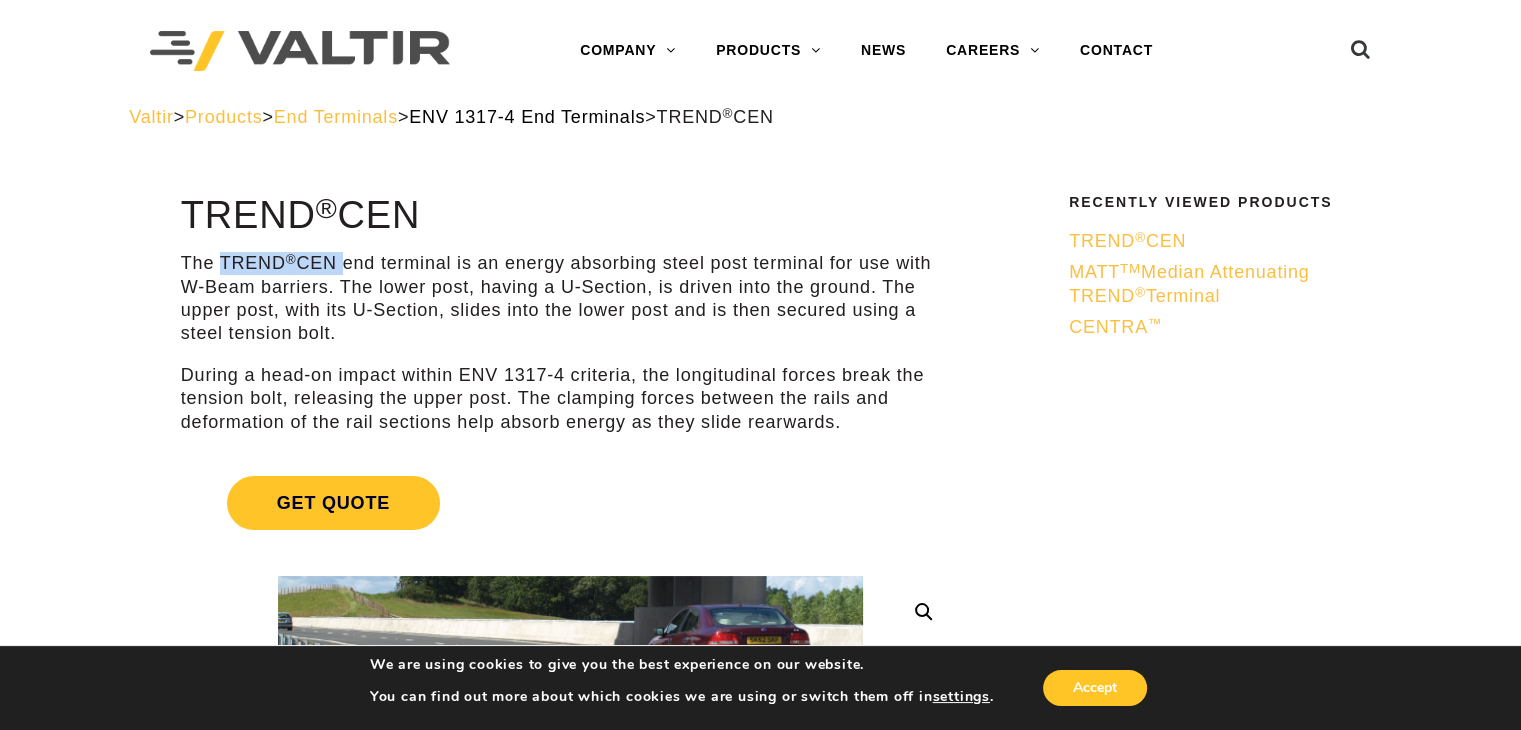 scroll, scrollTop: 0, scrollLeft: 0, axis: both 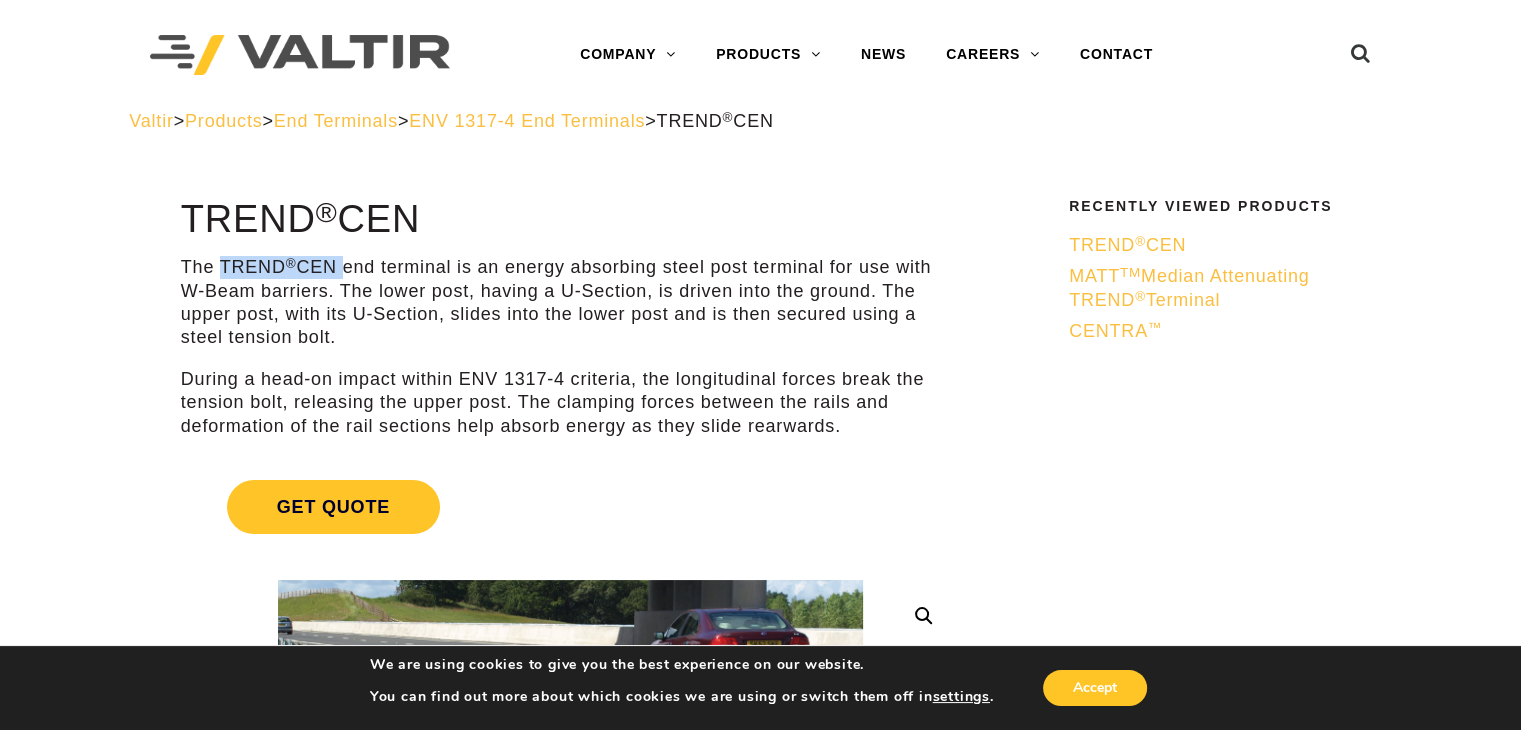 click on "ENV 1317-4 End Terminals" at bounding box center [527, 121] 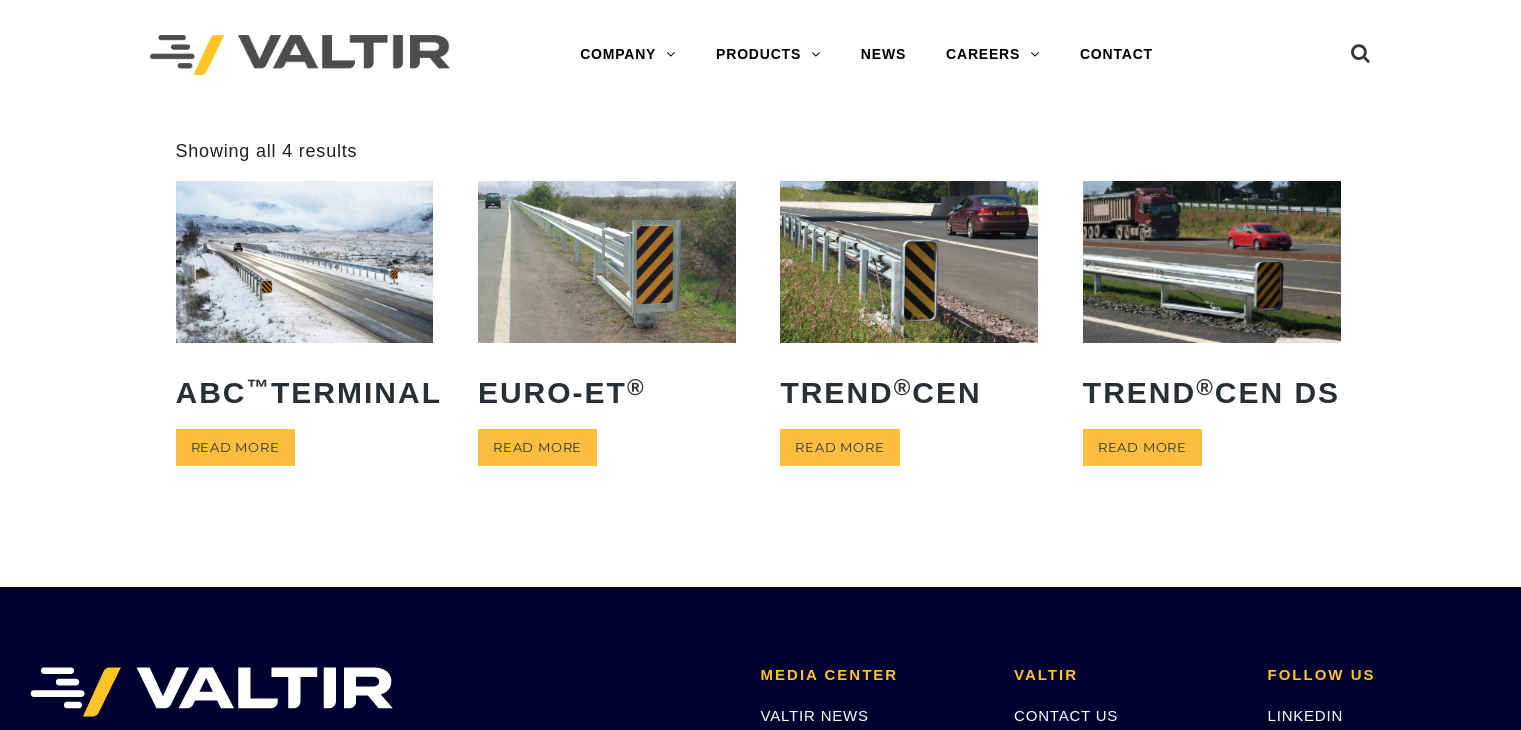 scroll, scrollTop: 0, scrollLeft: 0, axis: both 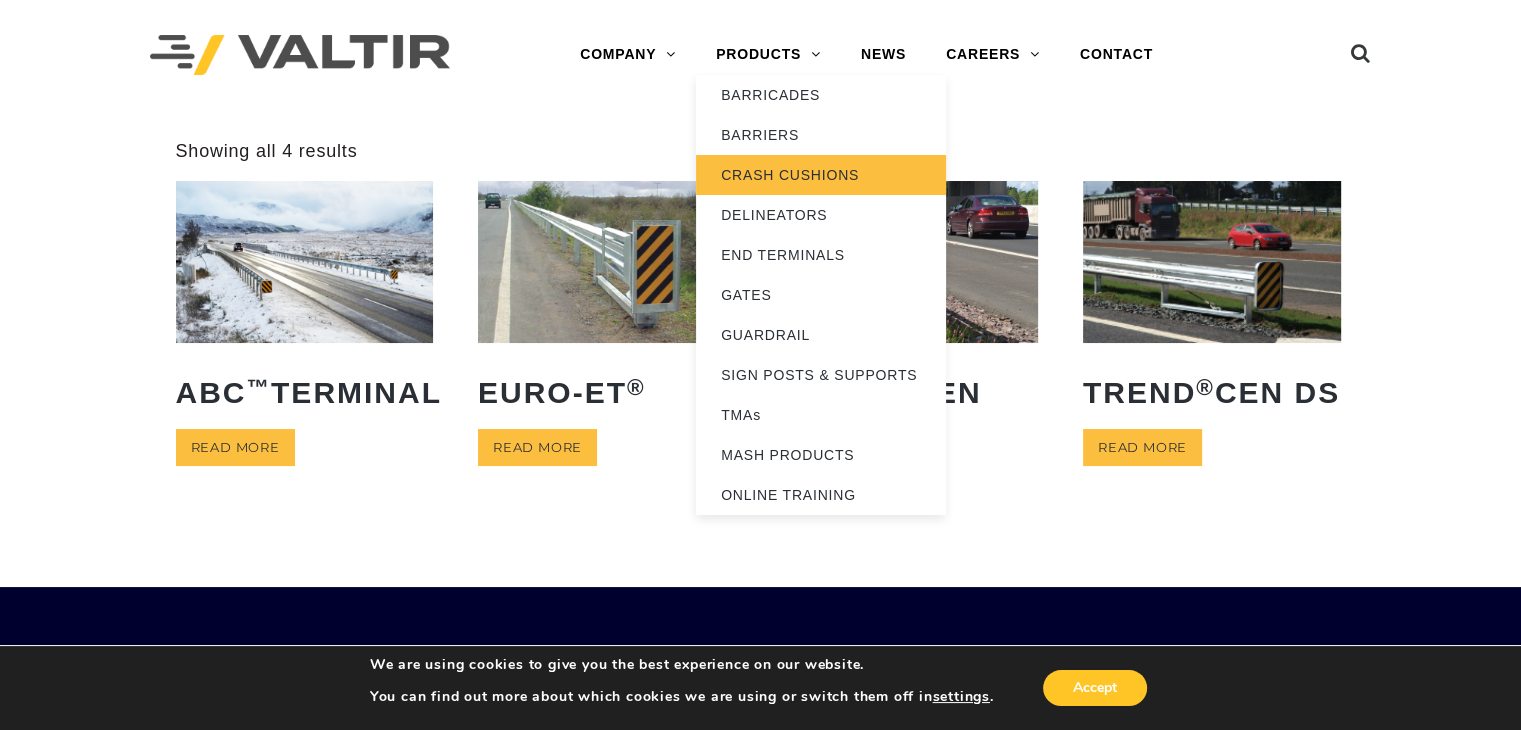 click on "CRASH CUSHIONS" at bounding box center (821, 175) 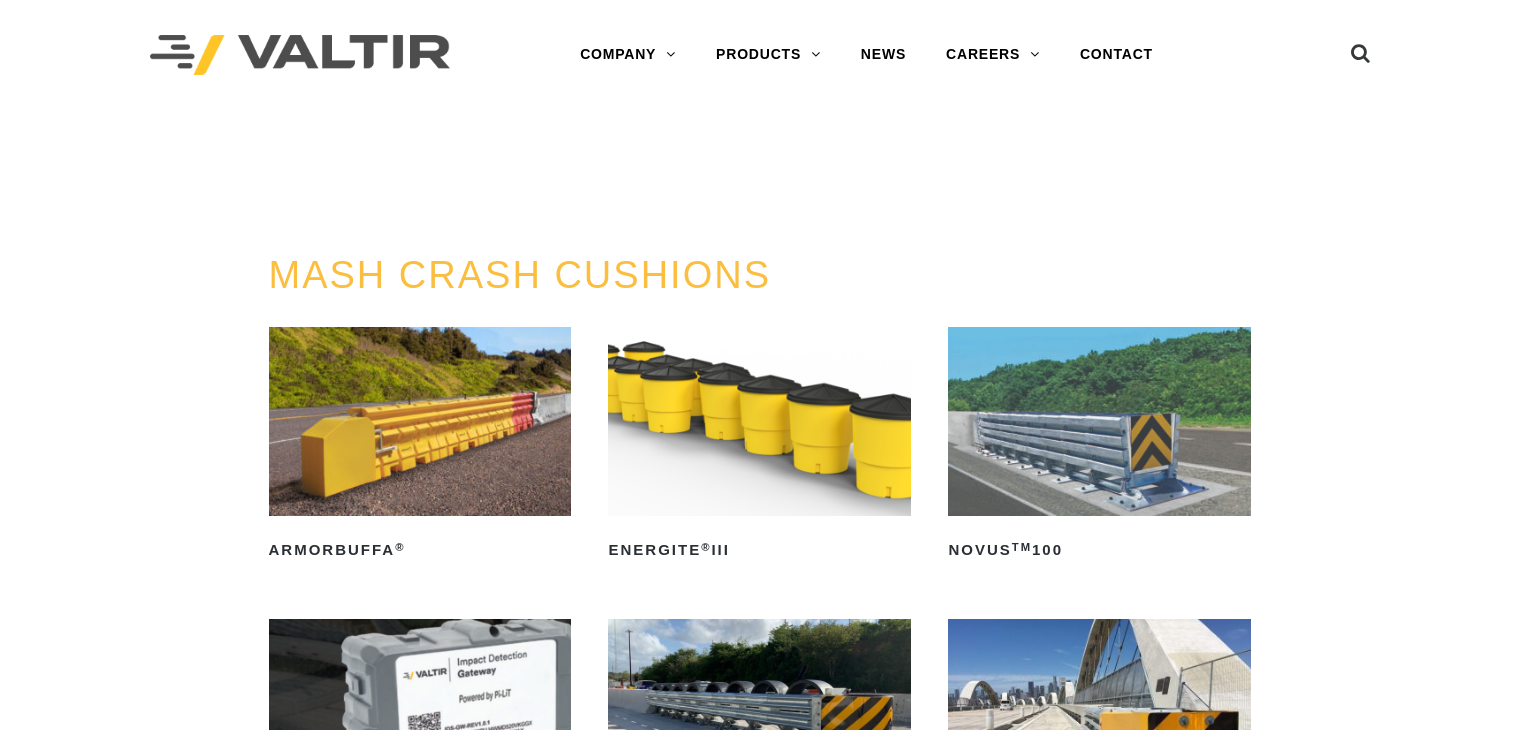 scroll, scrollTop: 0, scrollLeft: 0, axis: both 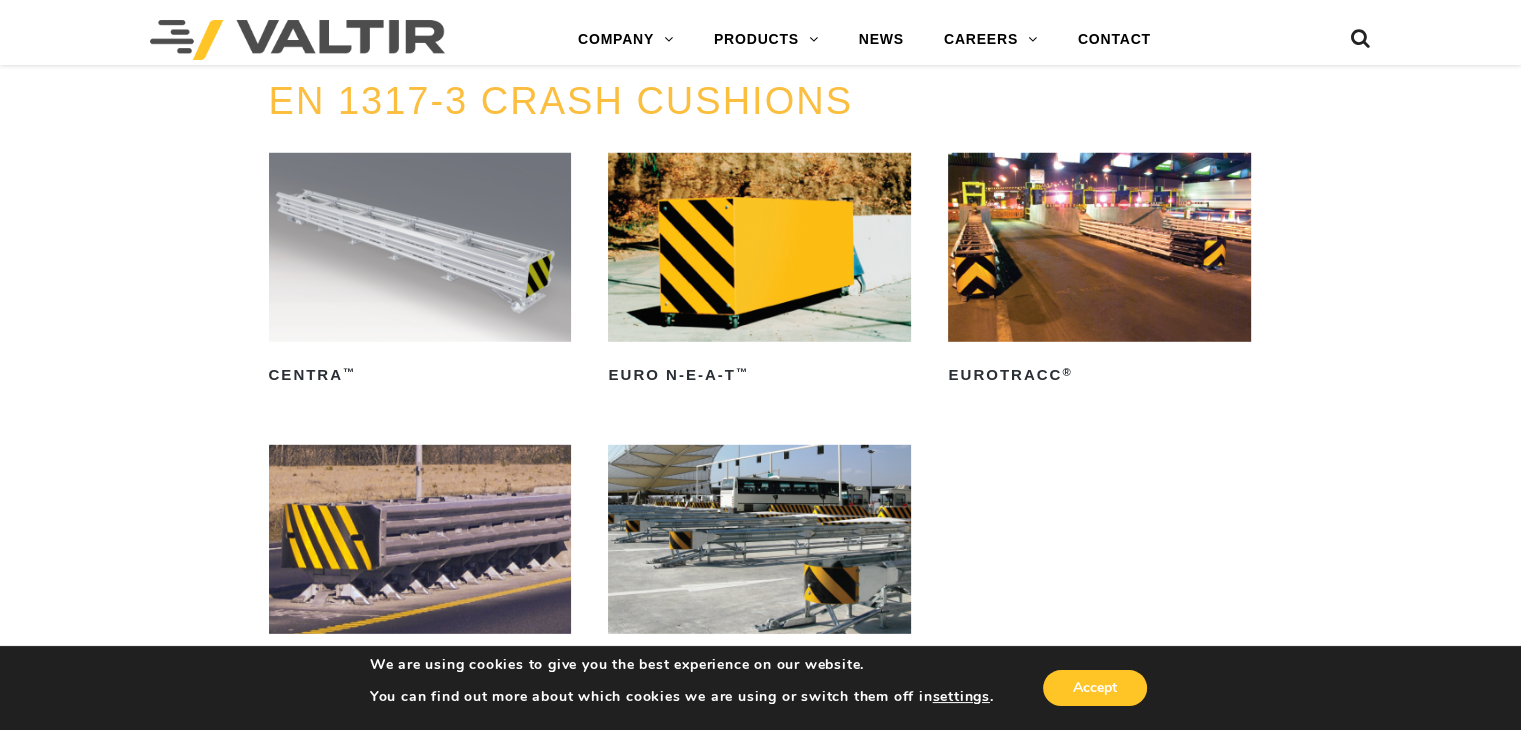 click at bounding box center [420, 247] 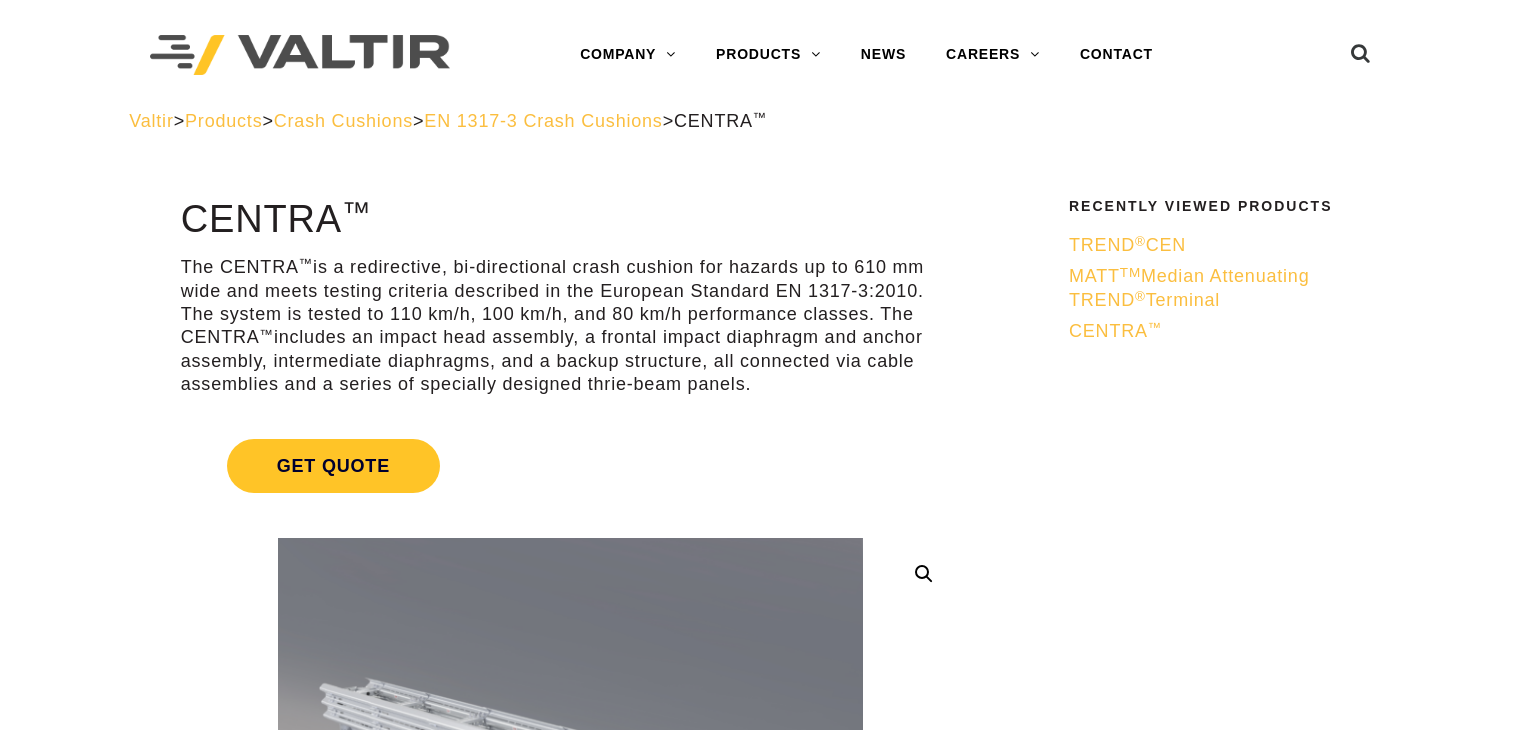 scroll, scrollTop: 0, scrollLeft: 0, axis: both 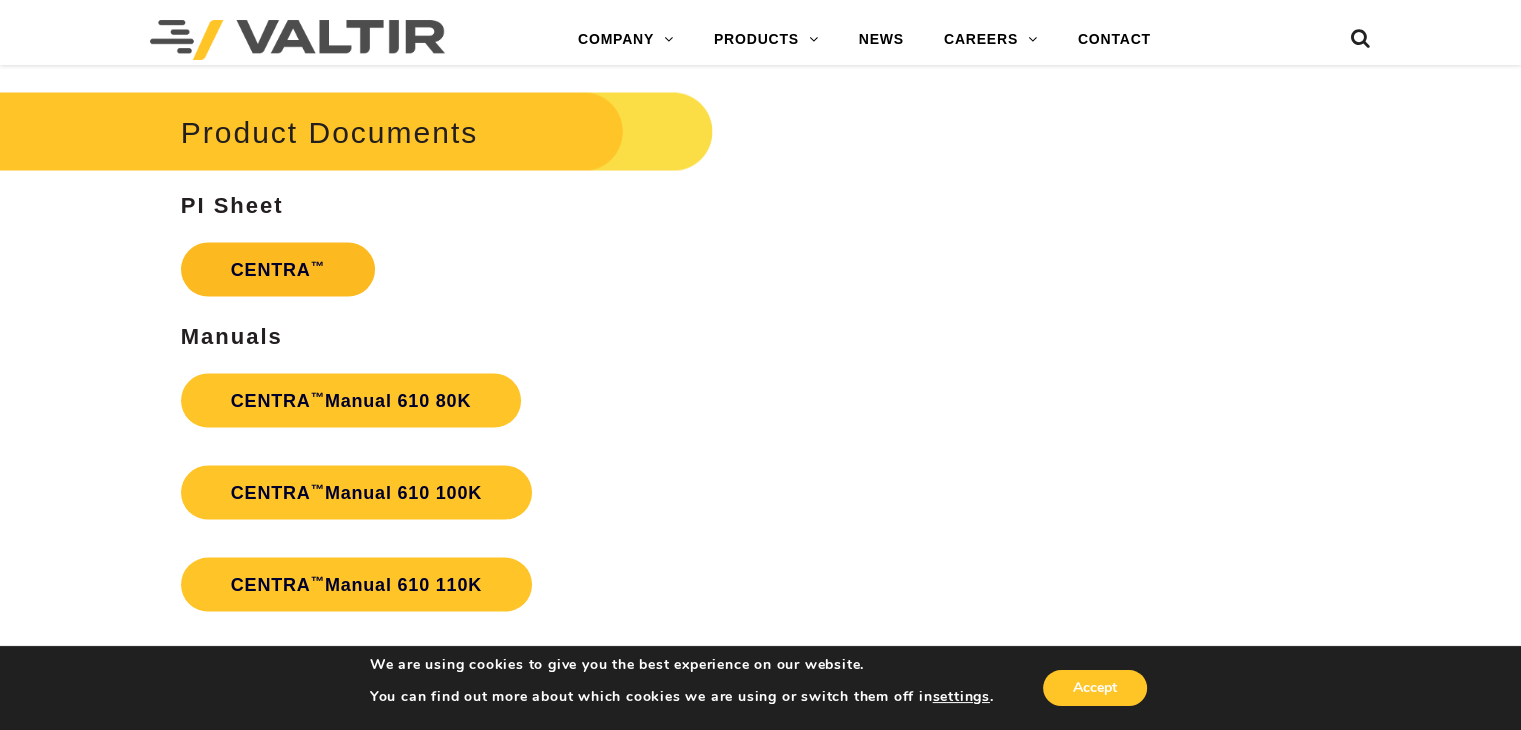 click on "CENTRA ™" at bounding box center (278, 269) 